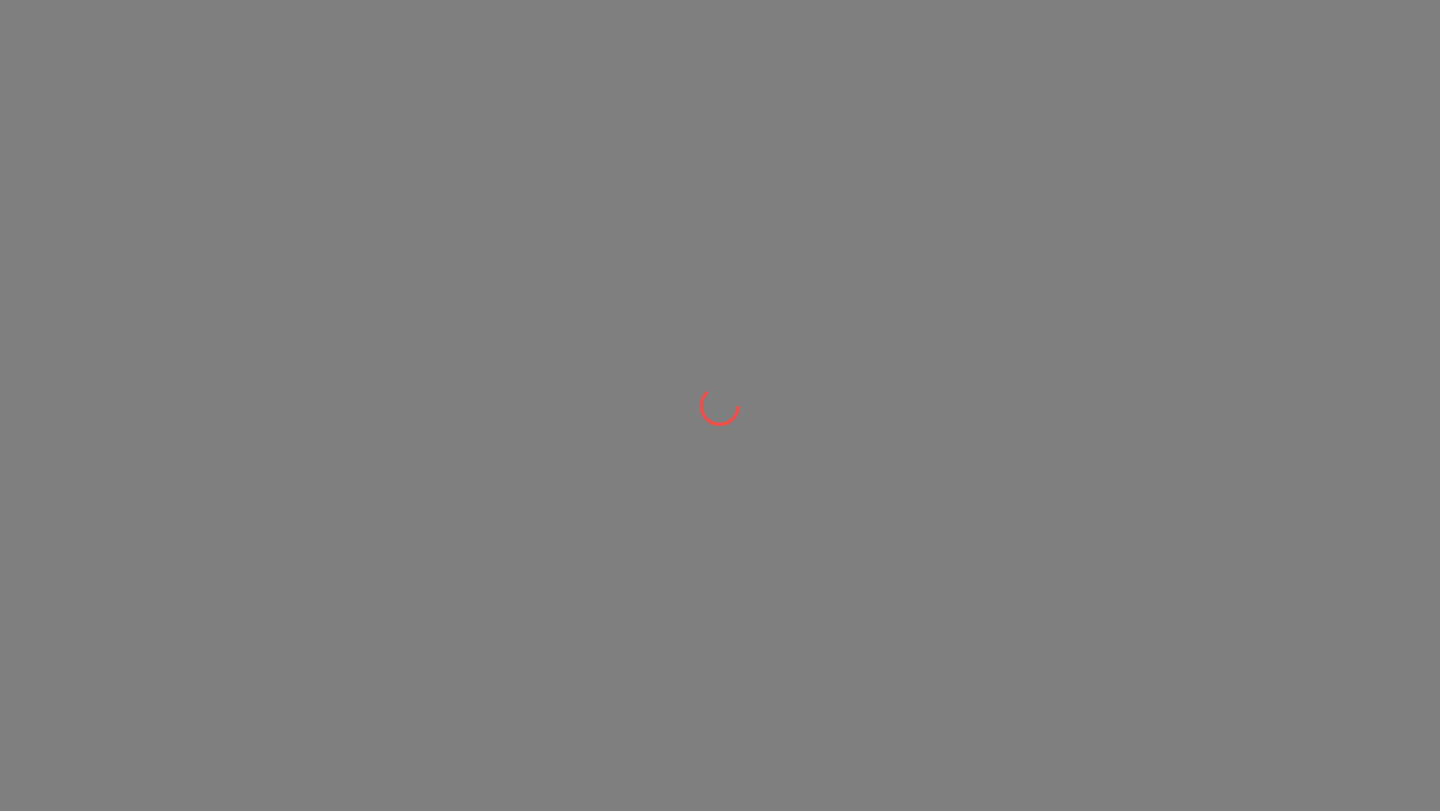 scroll, scrollTop: 0, scrollLeft: 0, axis: both 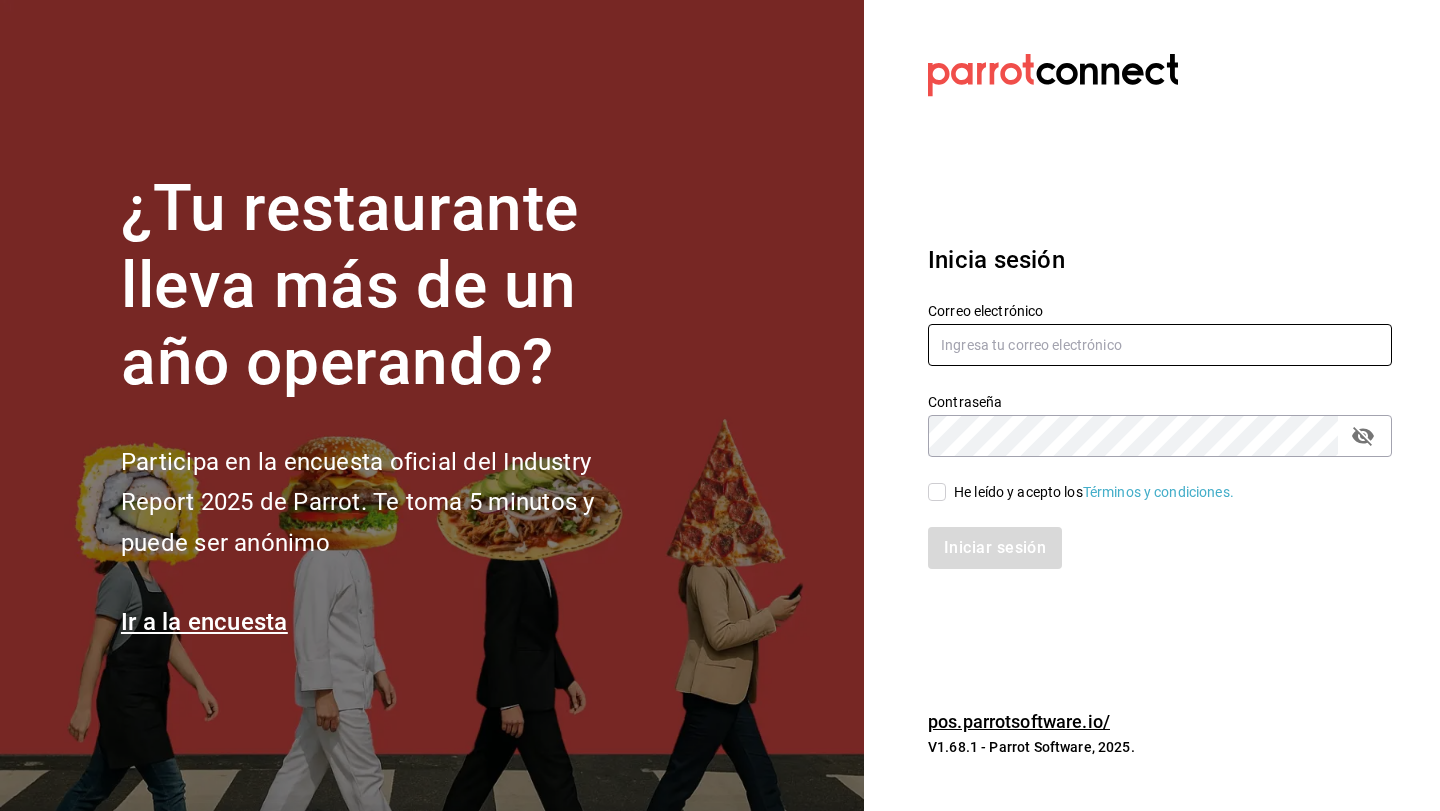 click at bounding box center [1160, 345] 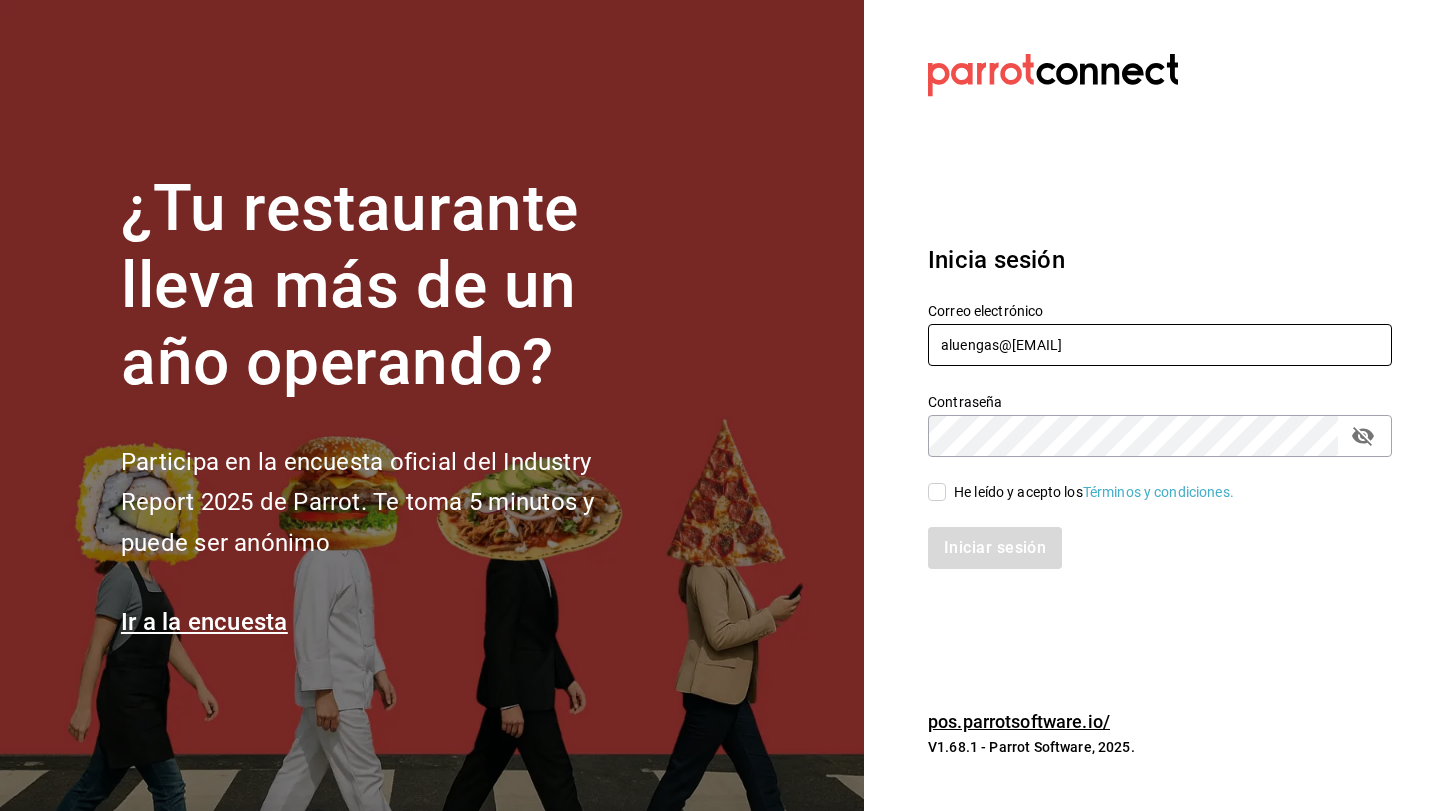 type on "aluengas@[EMAIL]" 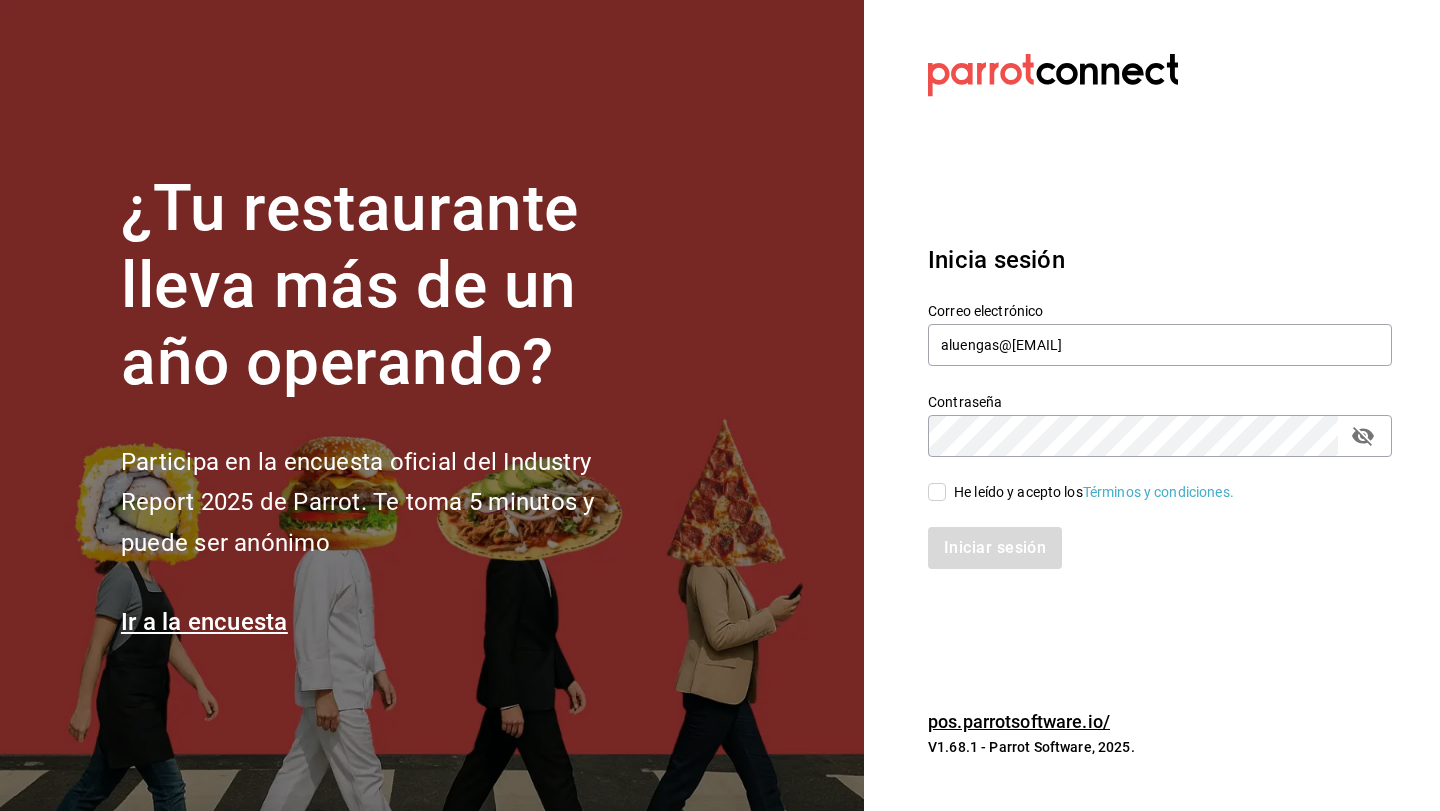 click on "He leído y acepto los  Términos y condiciones." at bounding box center (937, 492) 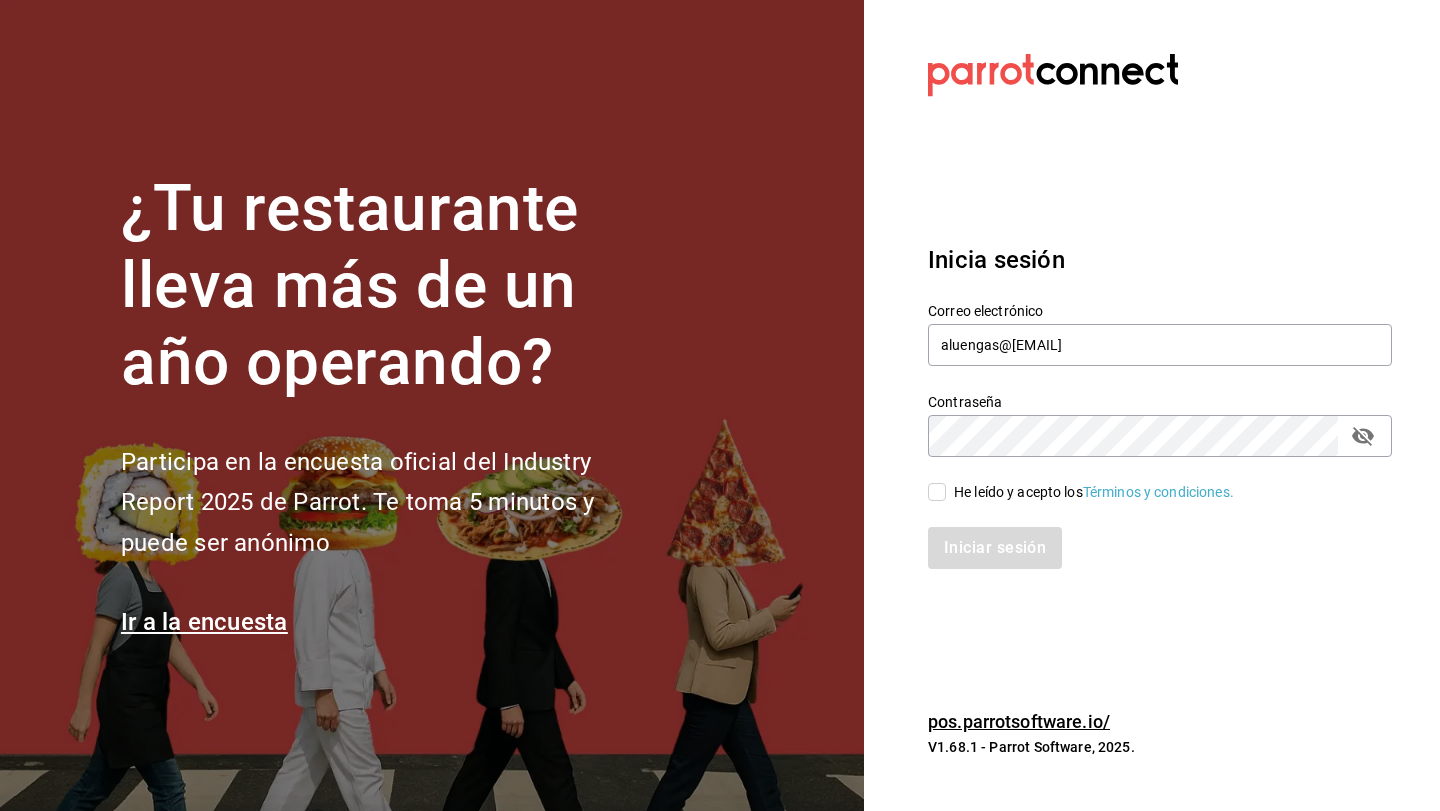 checkbox on "true" 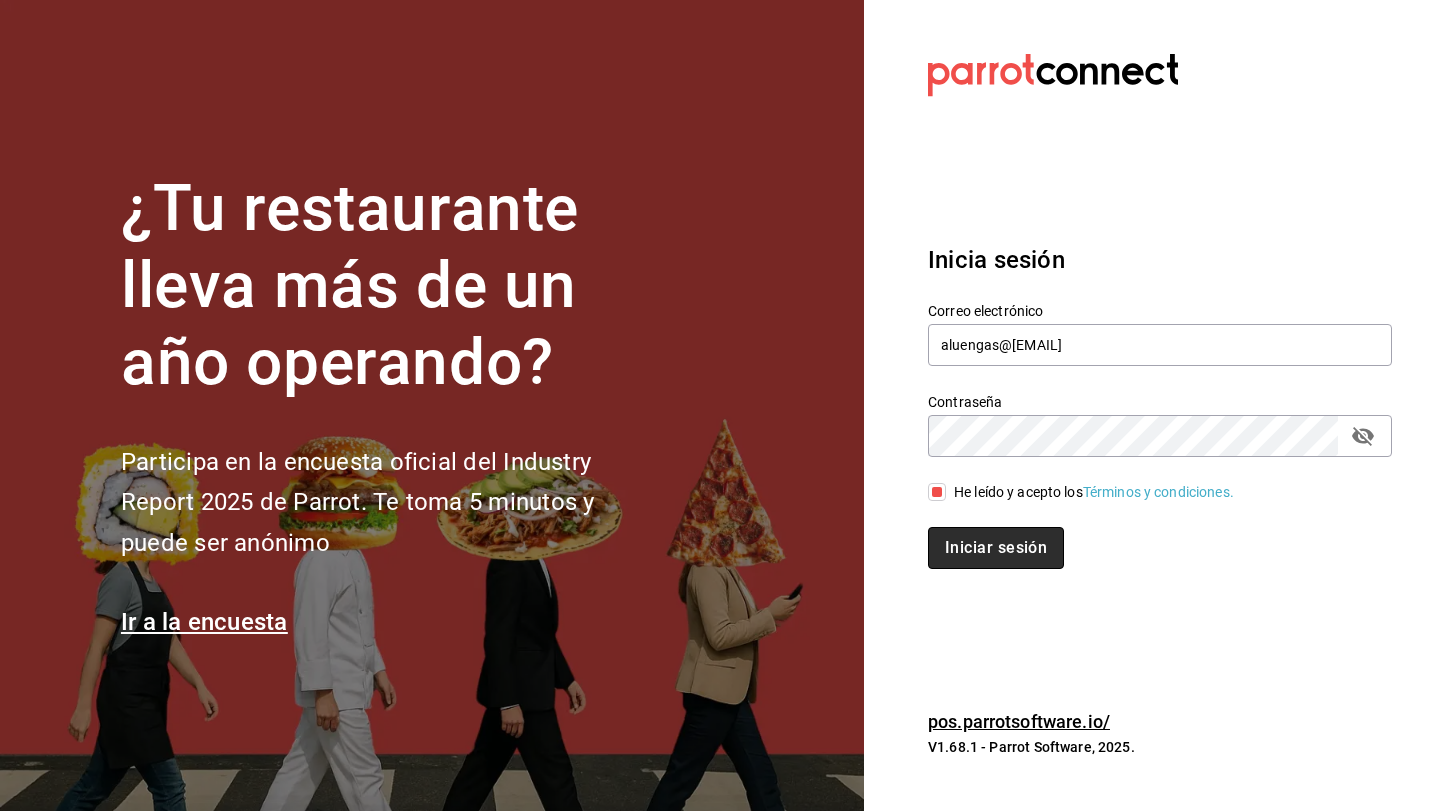 click on "Iniciar sesión" at bounding box center [996, 548] 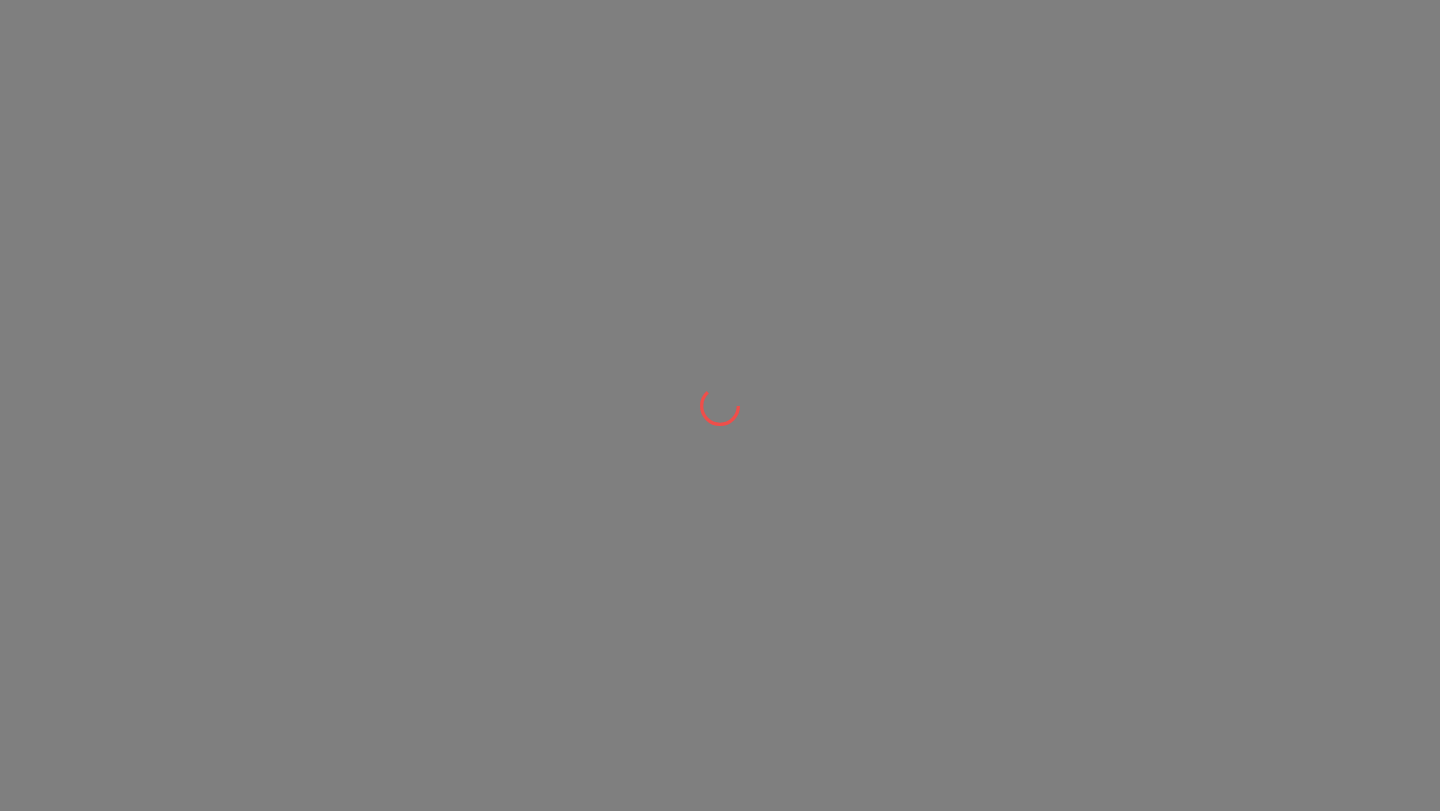 scroll, scrollTop: 0, scrollLeft: 0, axis: both 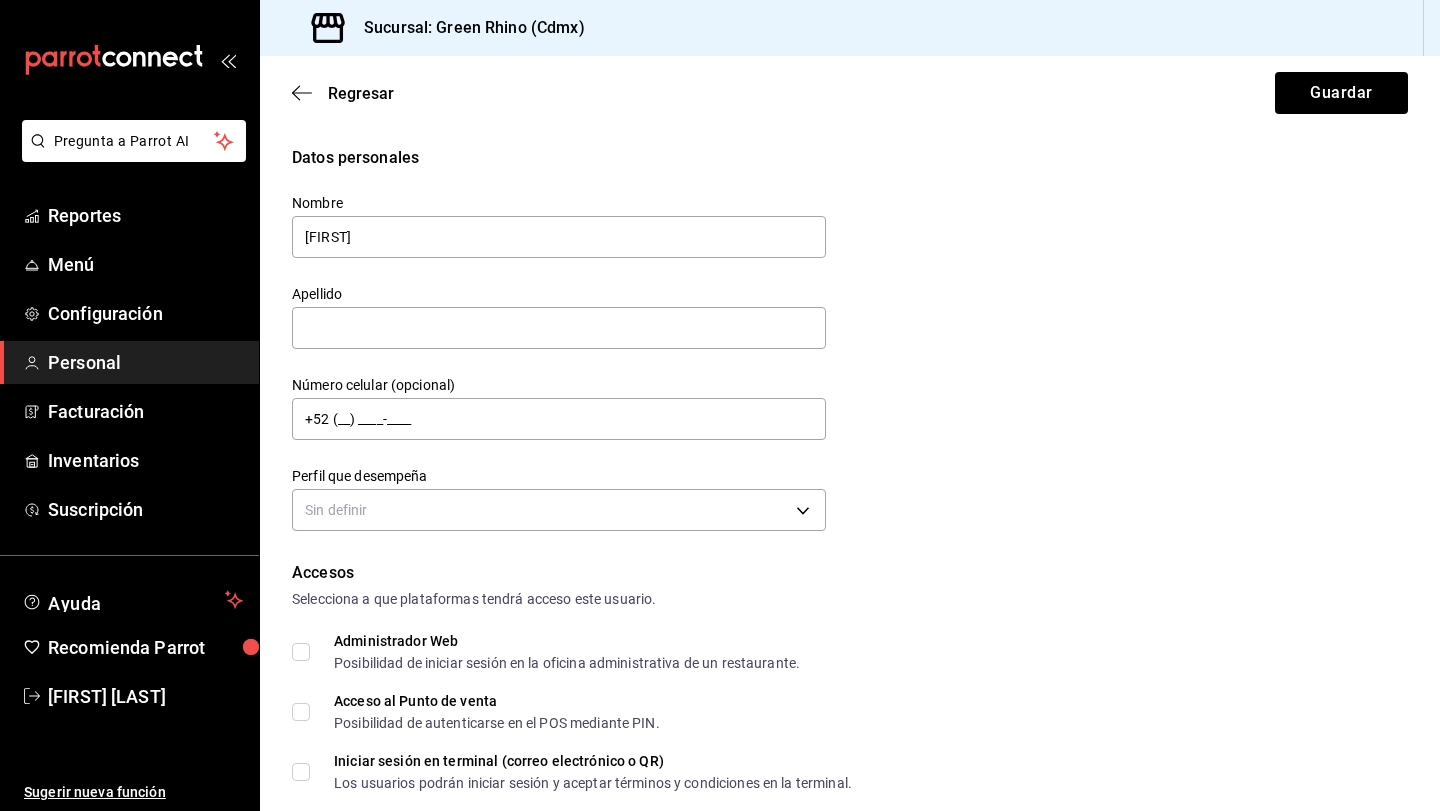 type on "Antonio" 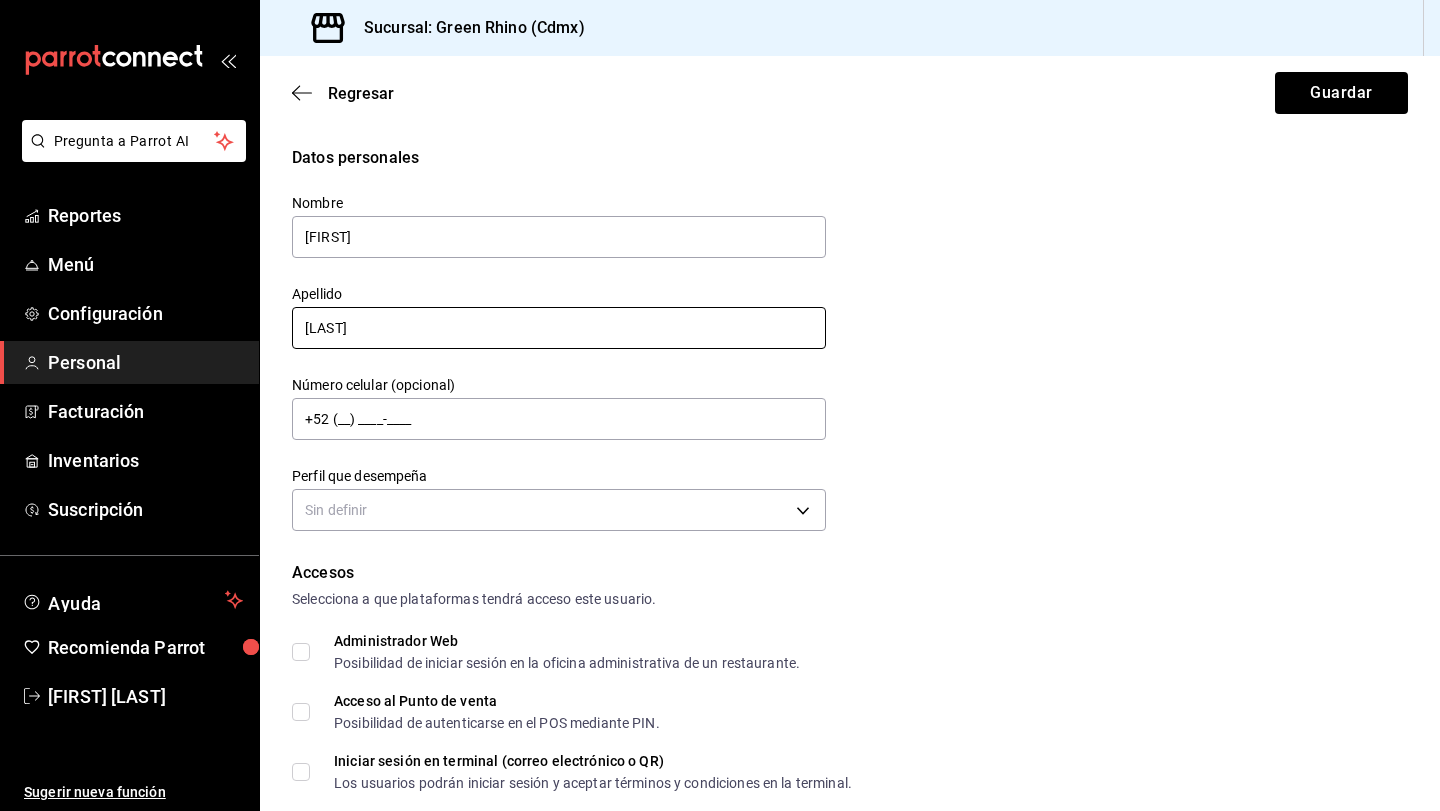 type on "Luengas" 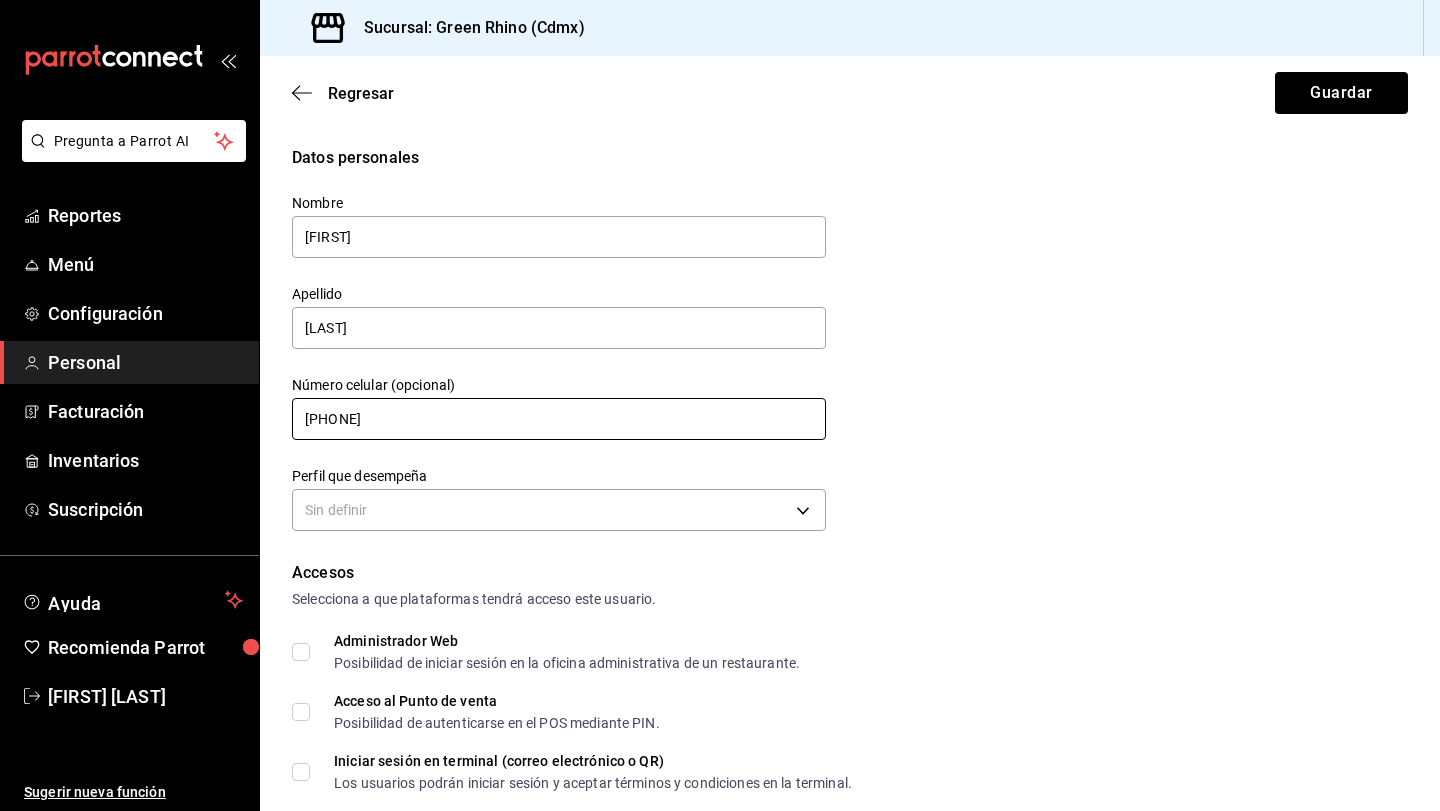 type on "+52 (55) 4525-0679" 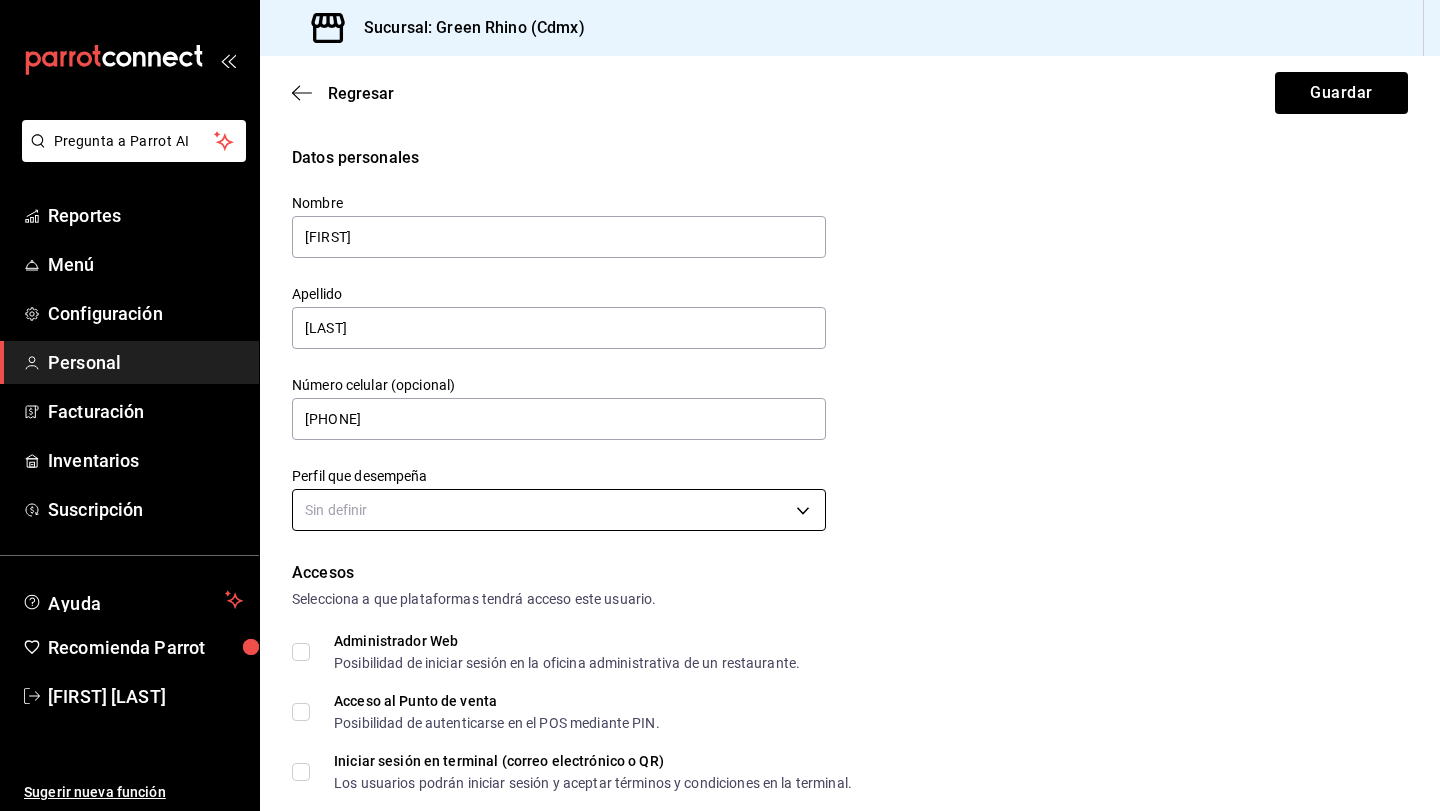 click on "Pregunta a Parrot AI Reportes   Menú   Configuración   Personal   Facturación   Inventarios   Suscripción   Ayuda Recomienda Parrot   Antonio Luengas   Sugerir nueva función   Sucursal: Green Rhino (Cdmx) Regresar Guardar Datos personales Nombre Antonio Apellido Luengas Número celular (opcional) +52 (55) 4525-0679 Perfil que desempeña Sin definir Accesos Selecciona a que plataformas tendrá acceso este usuario. Administrador Web Posibilidad de iniciar sesión en la oficina administrativa de un restaurante.  Acceso al Punto de venta Posibilidad de autenticarse en el POS mediante PIN.  Iniciar sesión en terminal (correo electrónico o QR) Los usuarios podrán iniciar sesión y aceptar términos y condiciones en la terminal. Acceso uso de terminal Los usuarios podrán acceder y utilizar la terminal para visualizar y procesar pagos de sus órdenes. Correo electrónico Se volverá obligatorio al tener ciertos accesos activados. Contraseña Contraseña Repetir contraseña Repetir contraseña PIN Validar PIN" at bounding box center [720, 405] 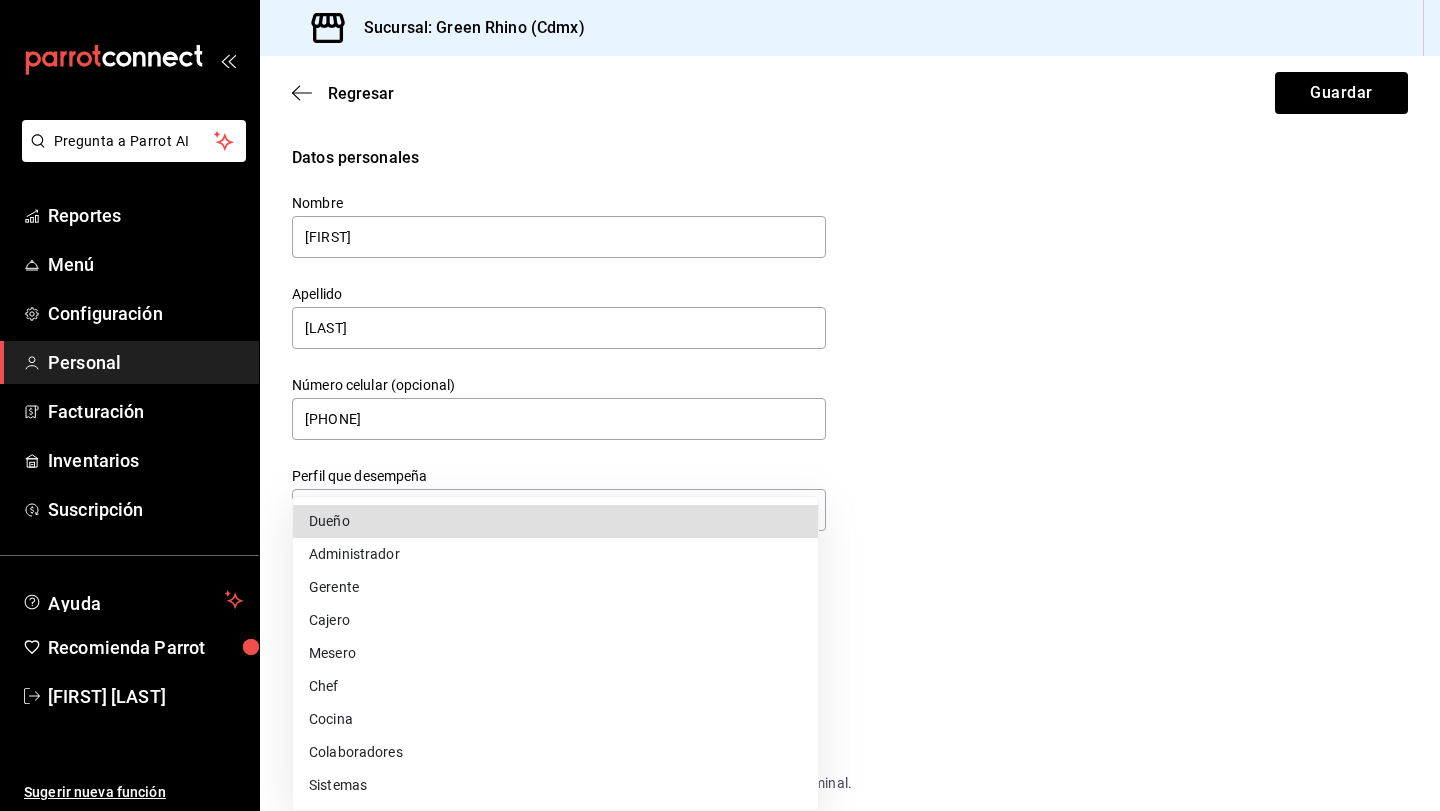 click on "Administrador" at bounding box center [555, 554] 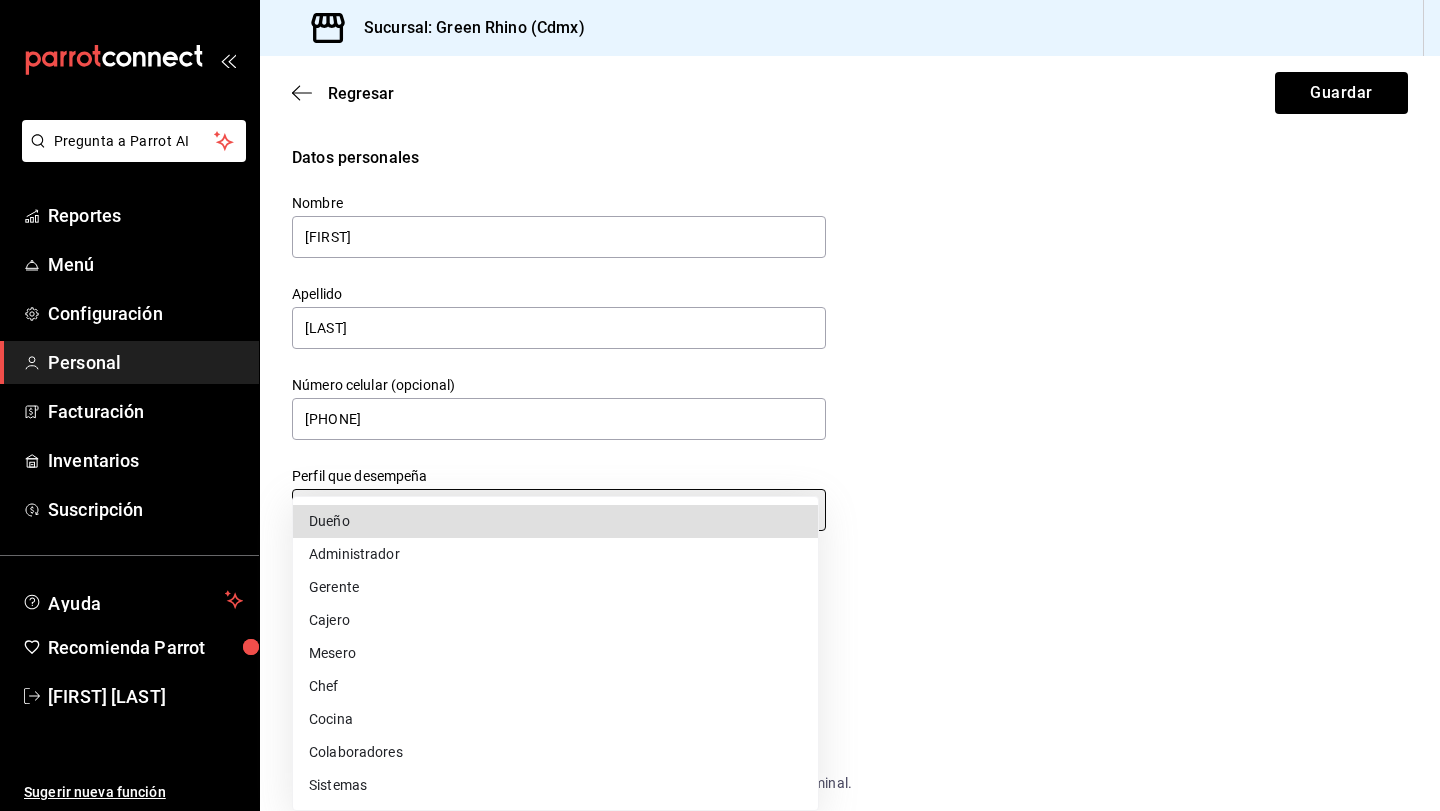 type on "ADMIN" 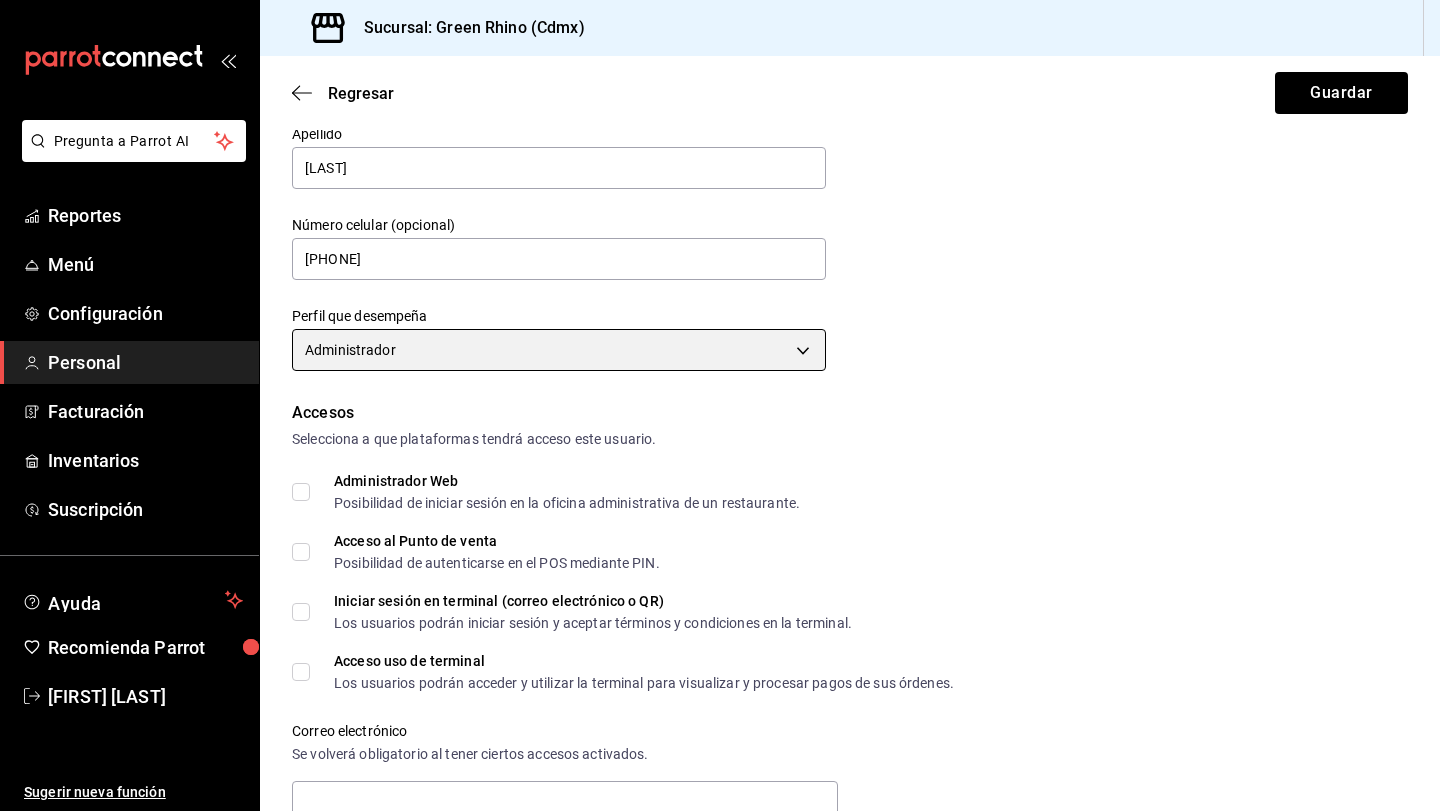 scroll, scrollTop: 163, scrollLeft: 0, axis: vertical 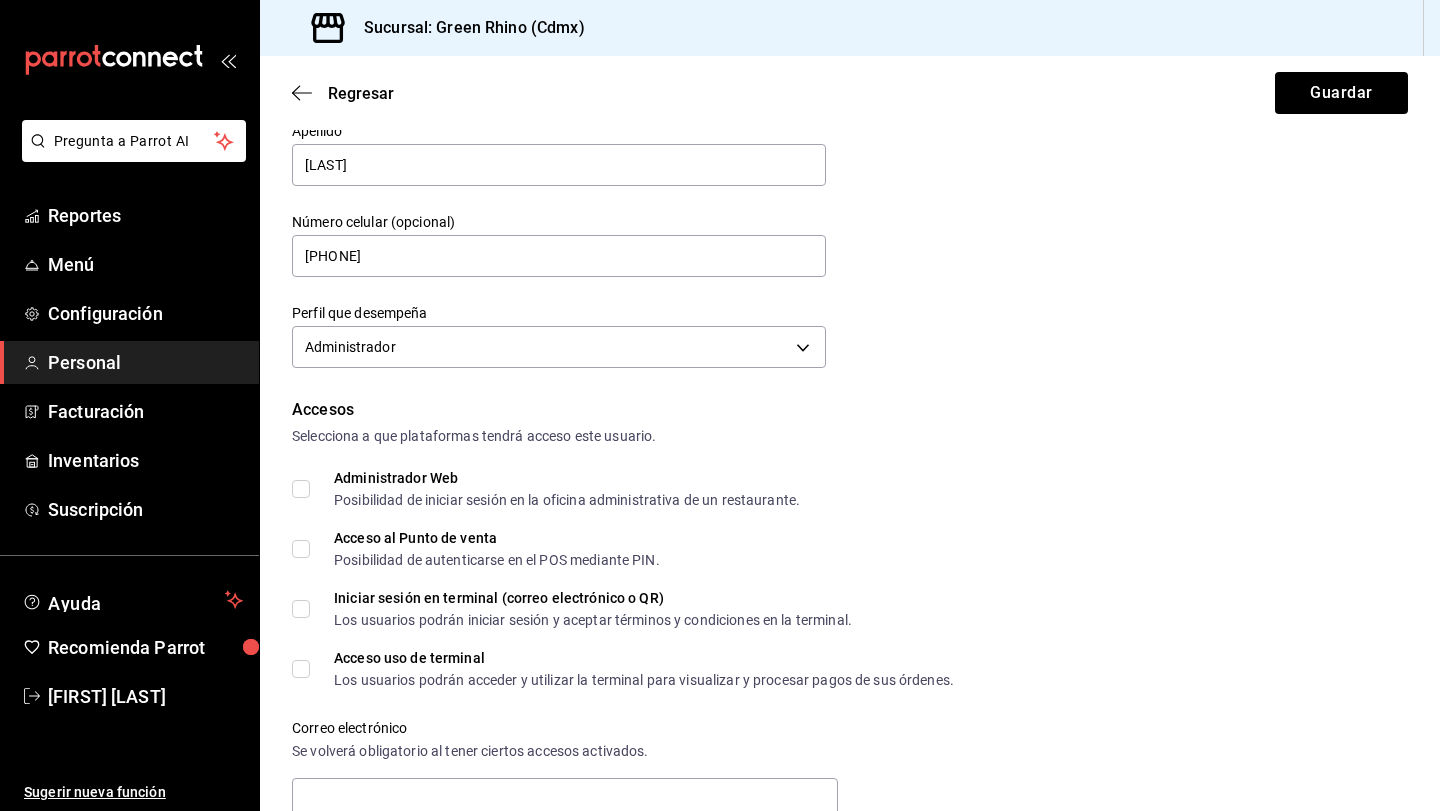 click on "Administrador Web Posibilidad de iniciar sesión en la oficina administrativa de un restaurante." at bounding box center (301, 489) 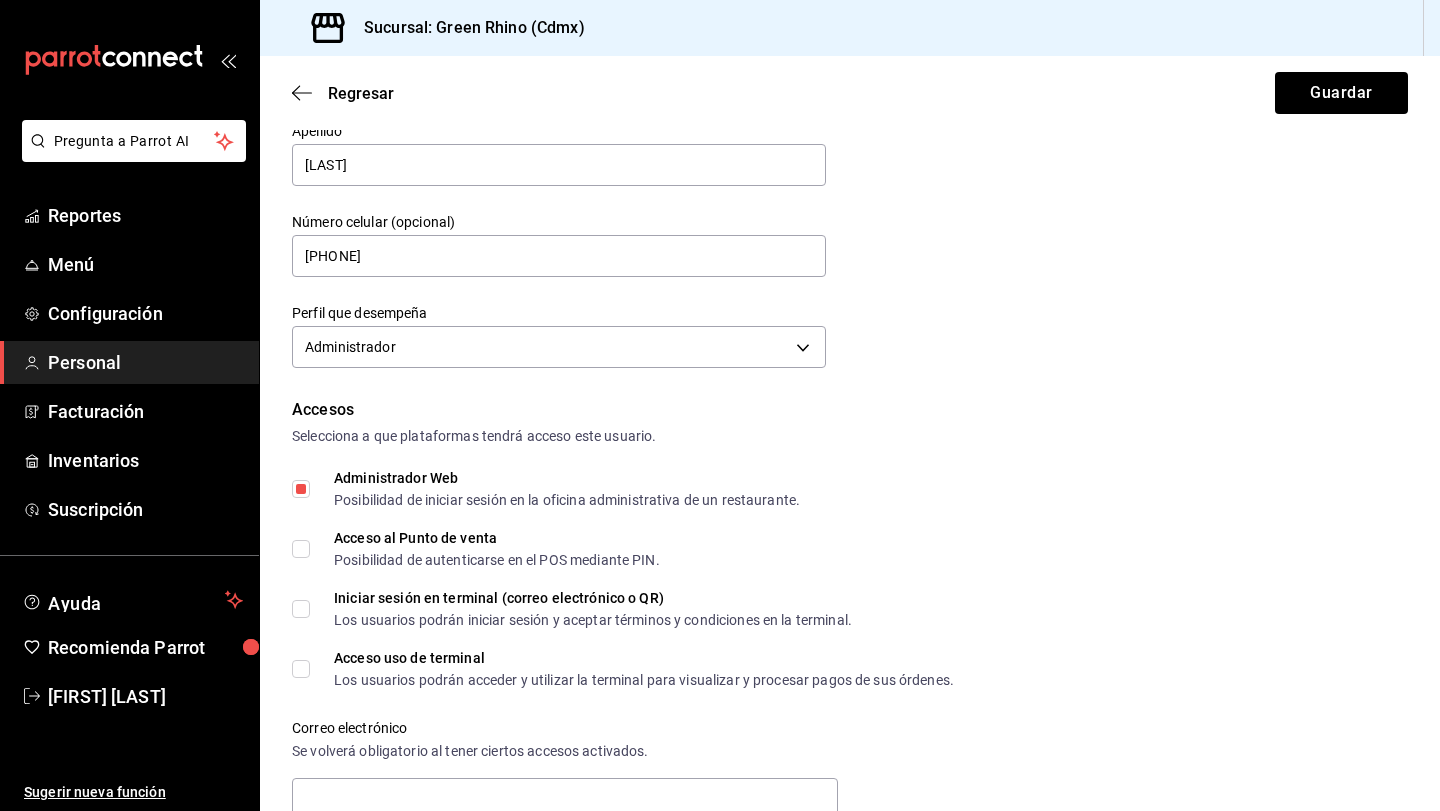 click on "Acceso al Punto de venta Posibilidad de autenticarse en el POS mediante PIN." at bounding box center [301, 549] 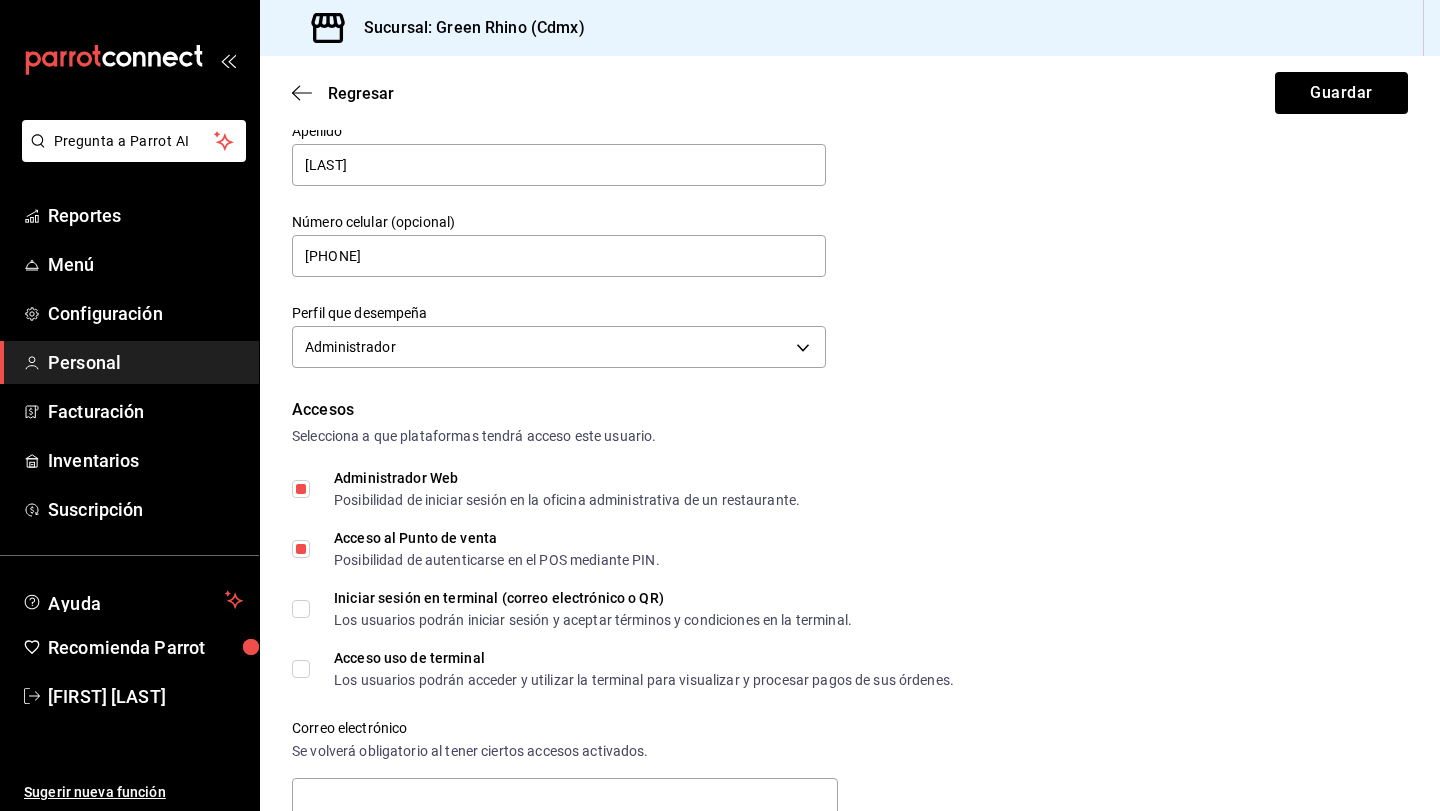 click on "Iniciar sesión en terminal (correo electrónico o QR) Los usuarios podrán iniciar sesión y aceptar términos y condiciones en la terminal." at bounding box center (581, 609) 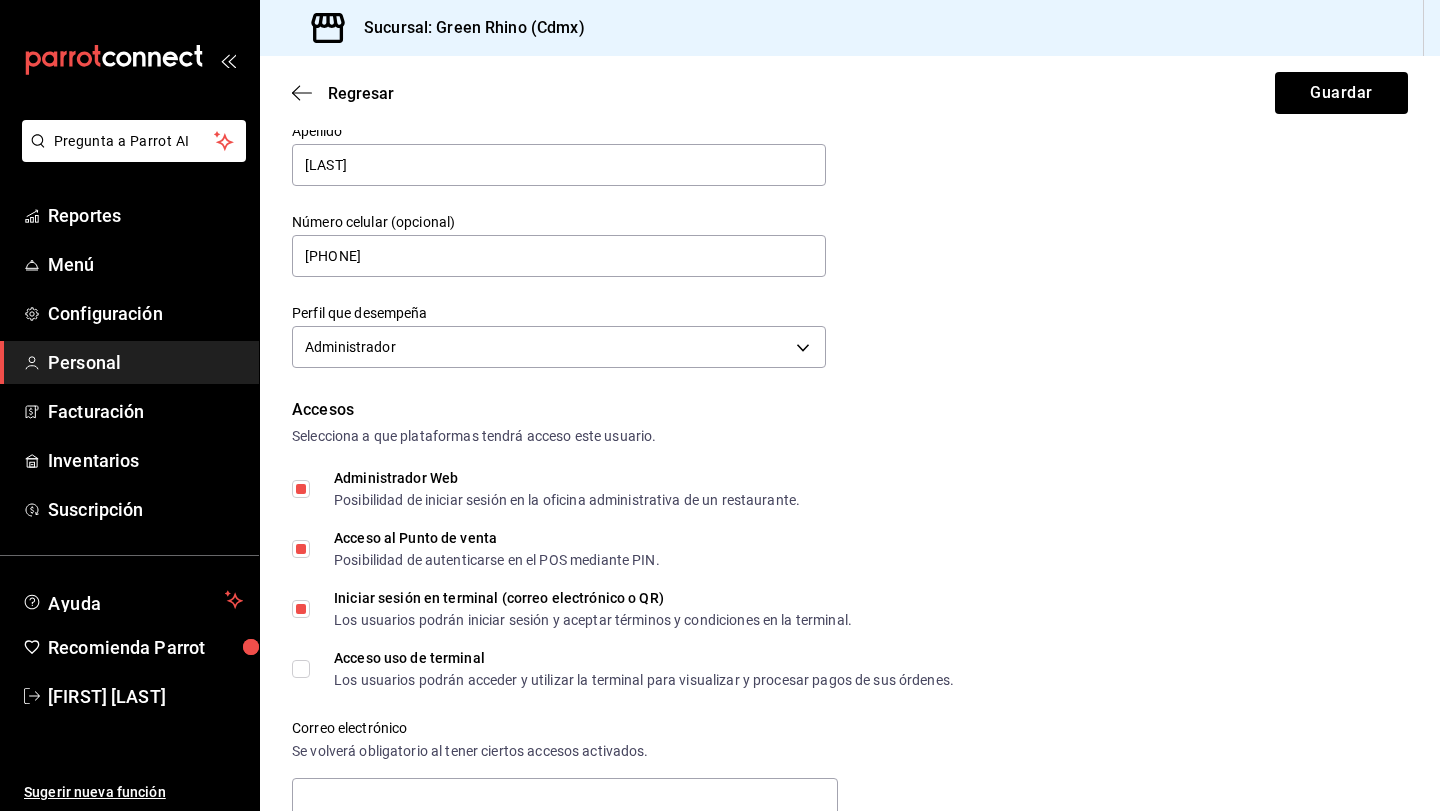 click on "Acceso uso de terminal Los usuarios podrán acceder y utilizar la terminal para visualizar y procesar pagos de sus órdenes." at bounding box center [623, 669] 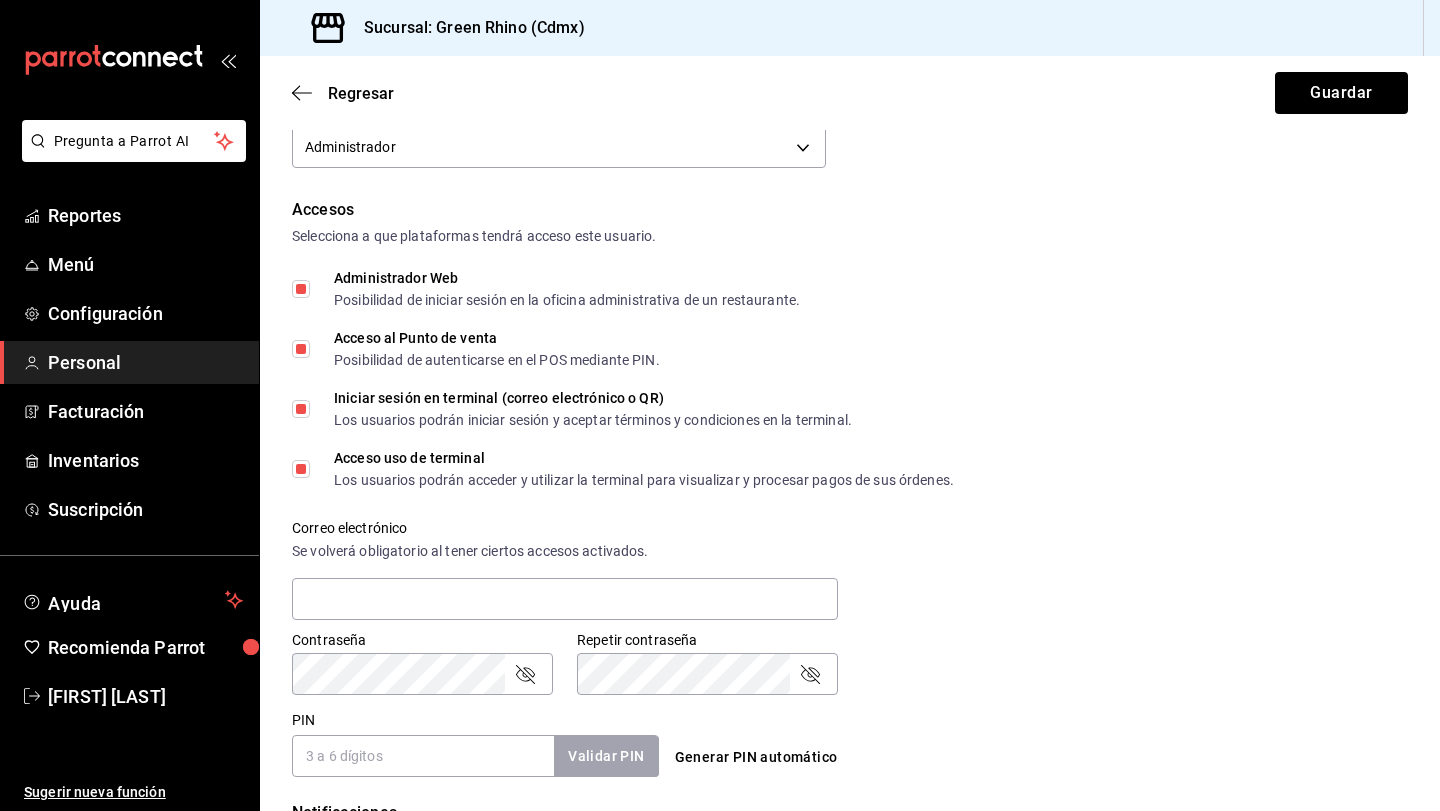 scroll, scrollTop: 368, scrollLeft: 0, axis: vertical 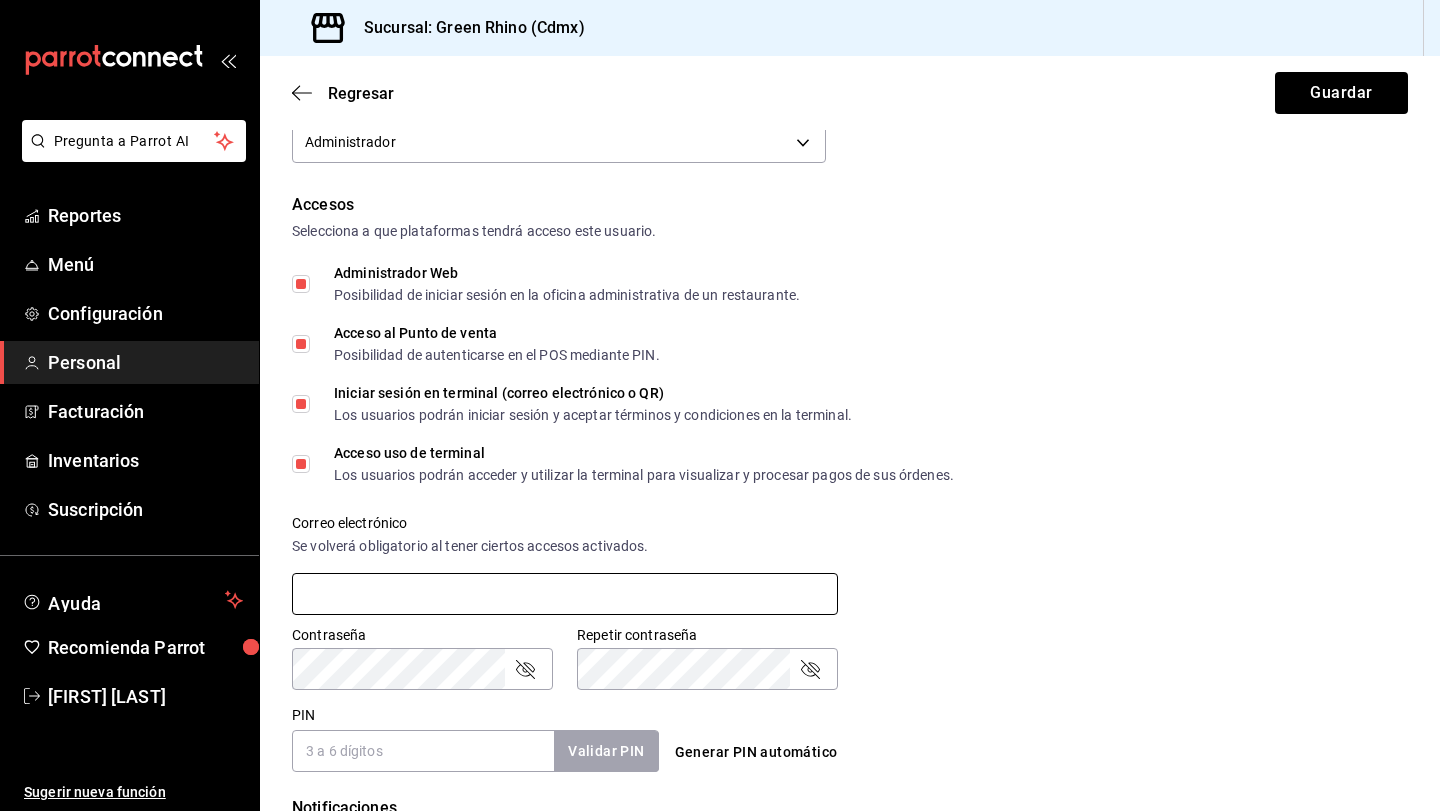 click at bounding box center [565, 594] 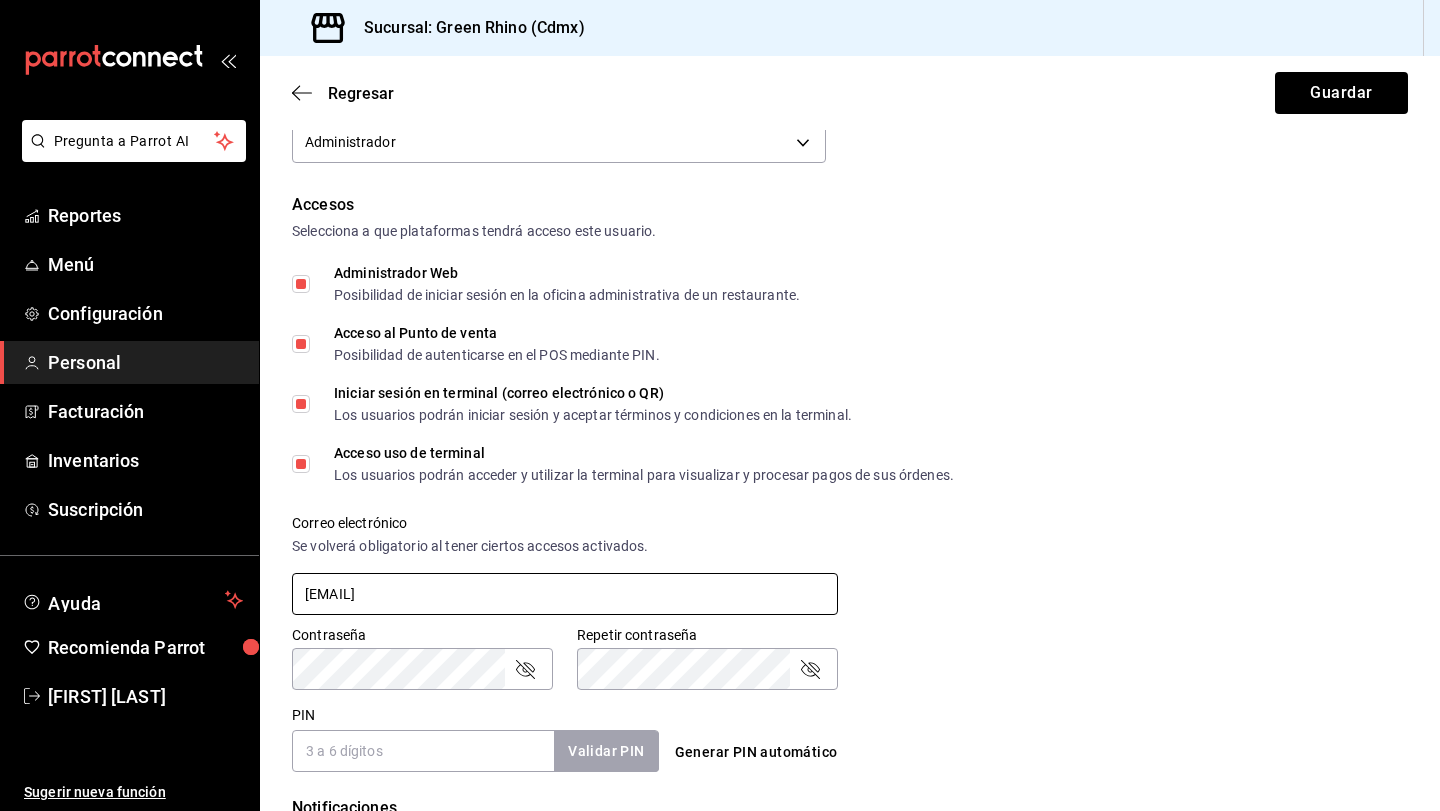 type on "aluengas@luenser.com.mx" 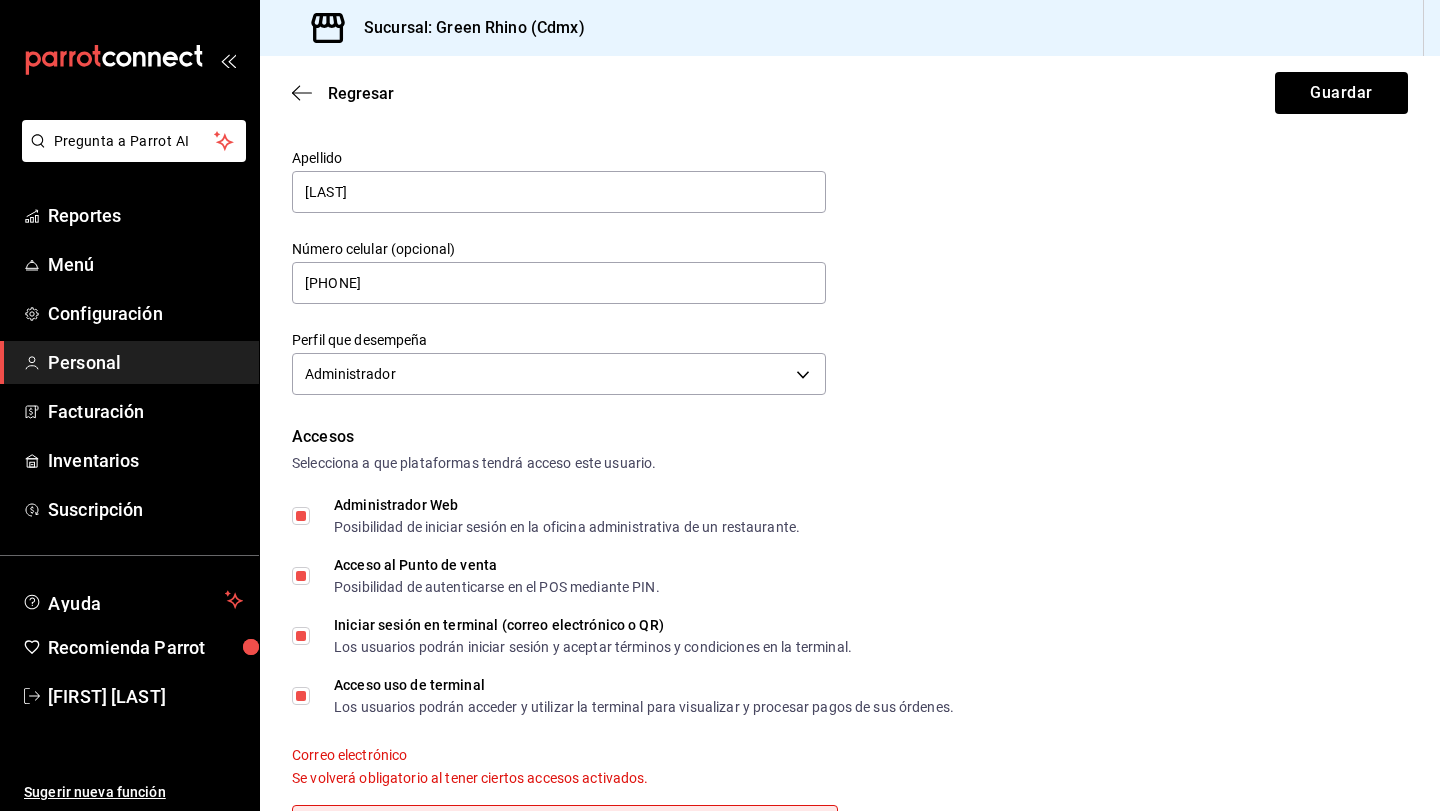 scroll, scrollTop: 0, scrollLeft: 0, axis: both 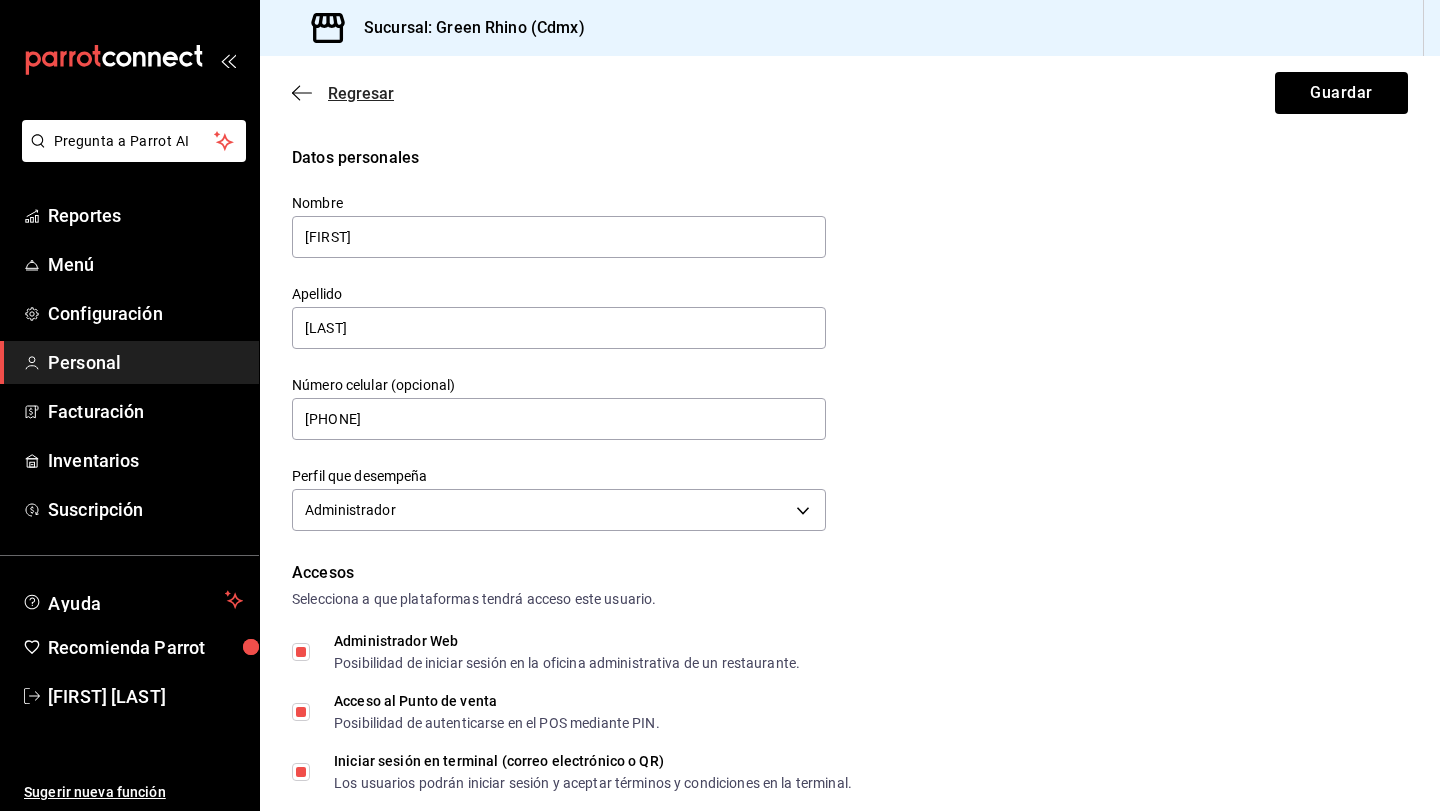 click on "Regresar" at bounding box center [343, 93] 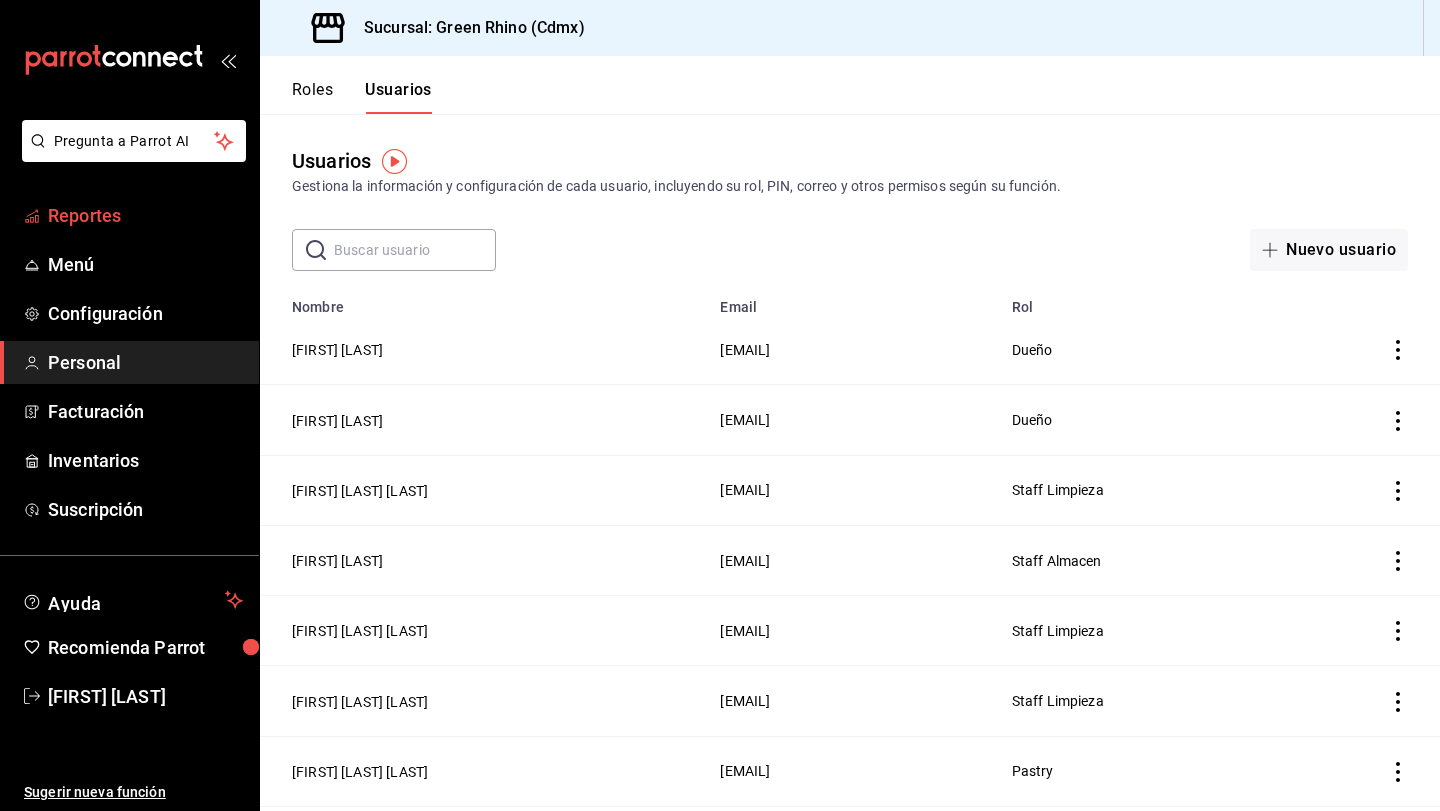click on "Reportes" at bounding box center [145, 215] 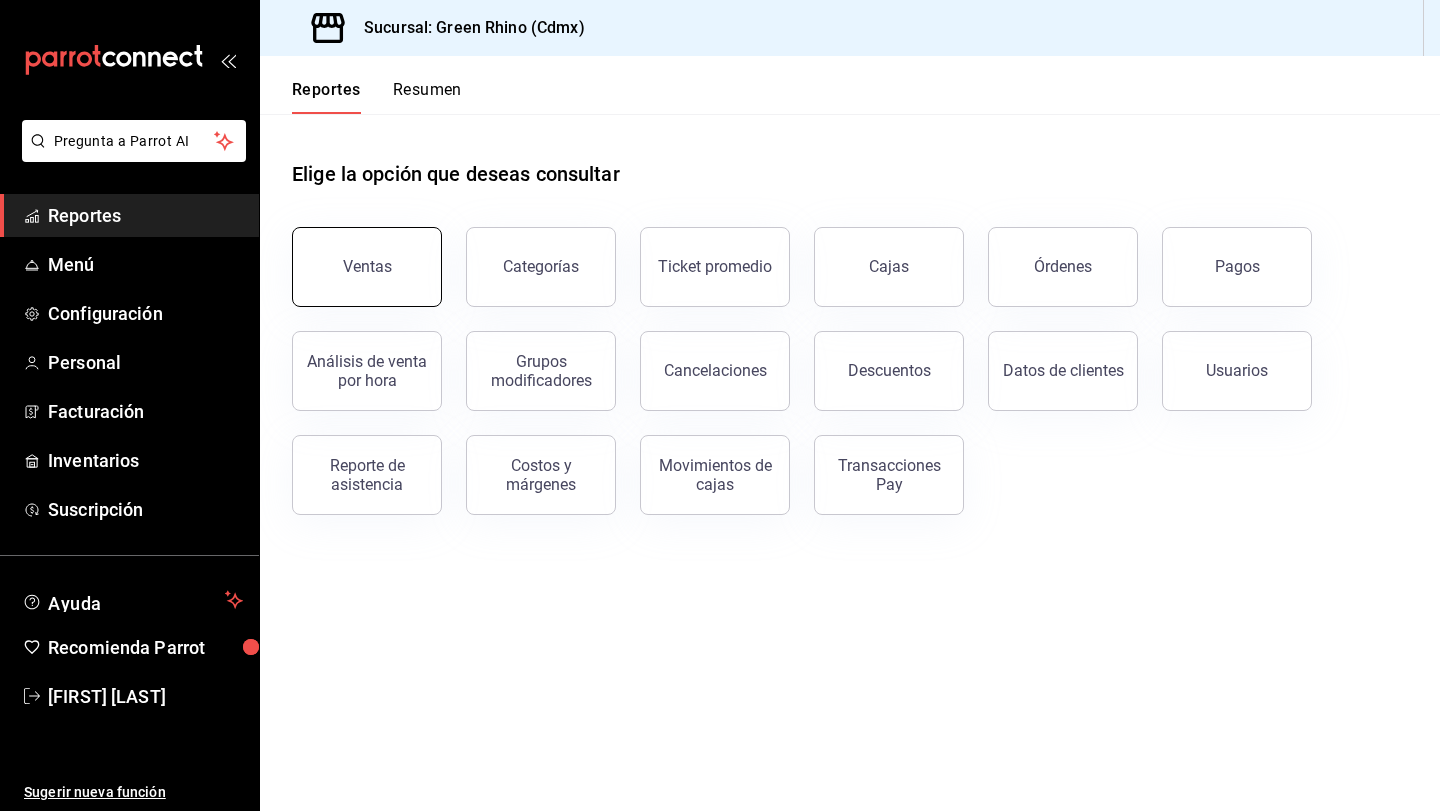 click on "Ventas" at bounding box center [367, 267] 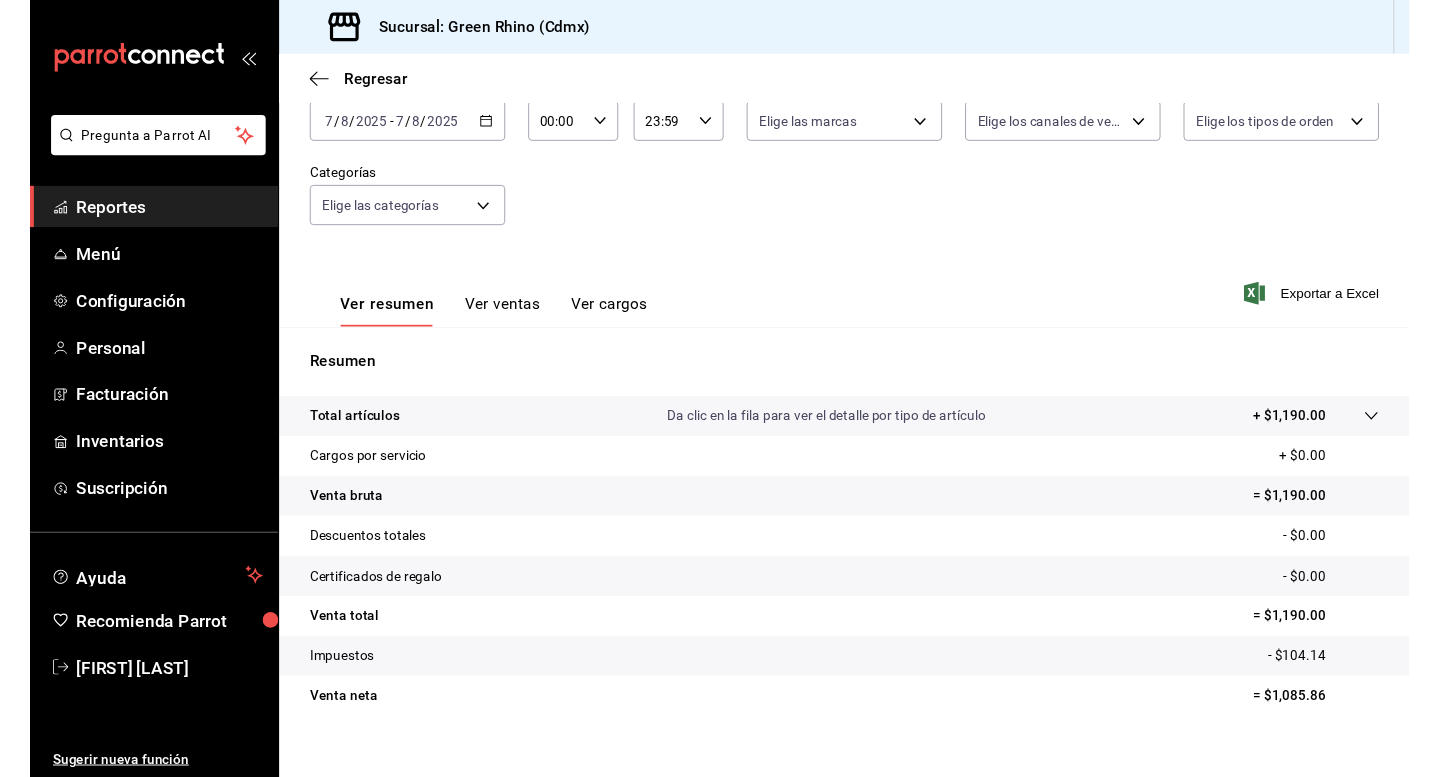 scroll, scrollTop: 109, scrollLeft: 0, axis: vertical 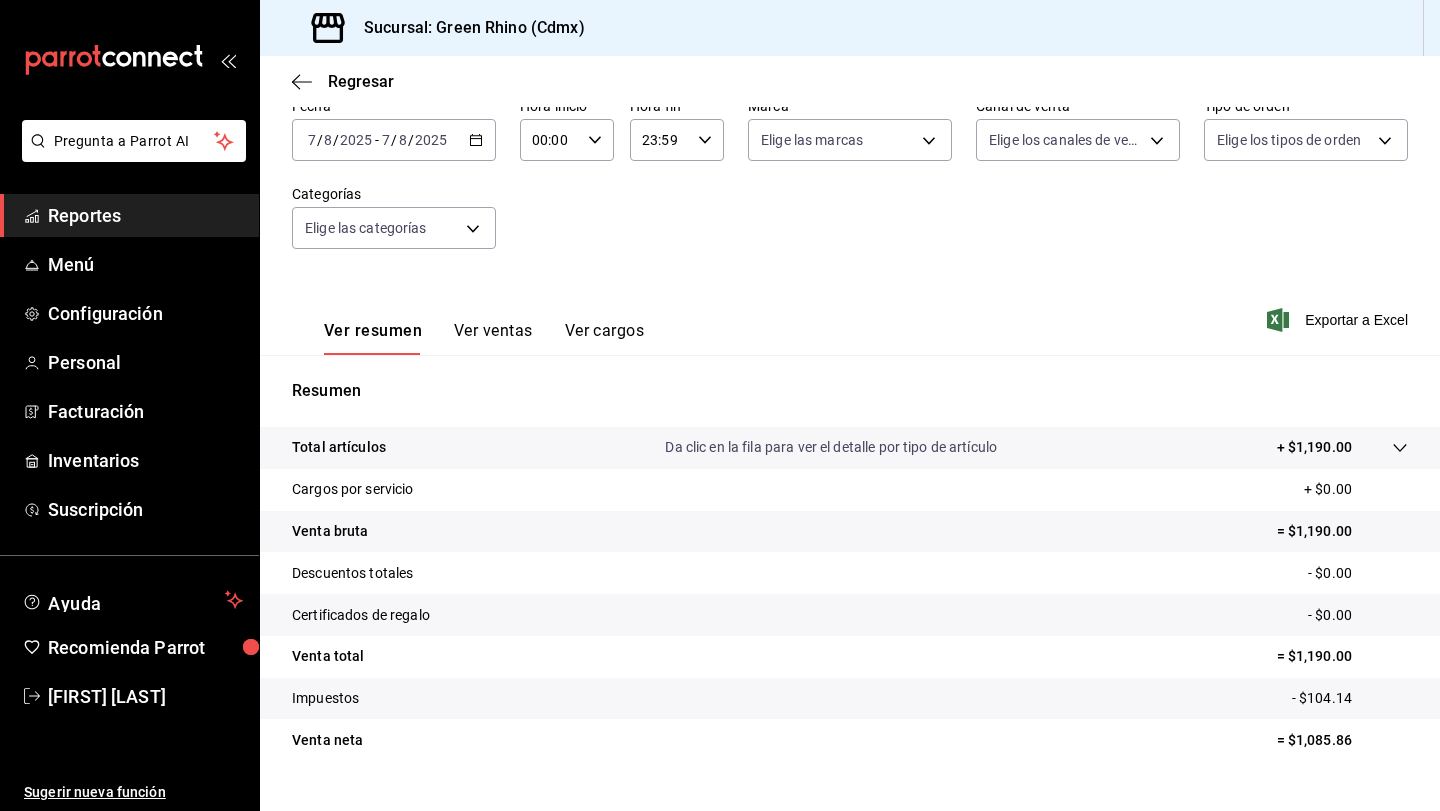 click at bounding box center [129, 60] 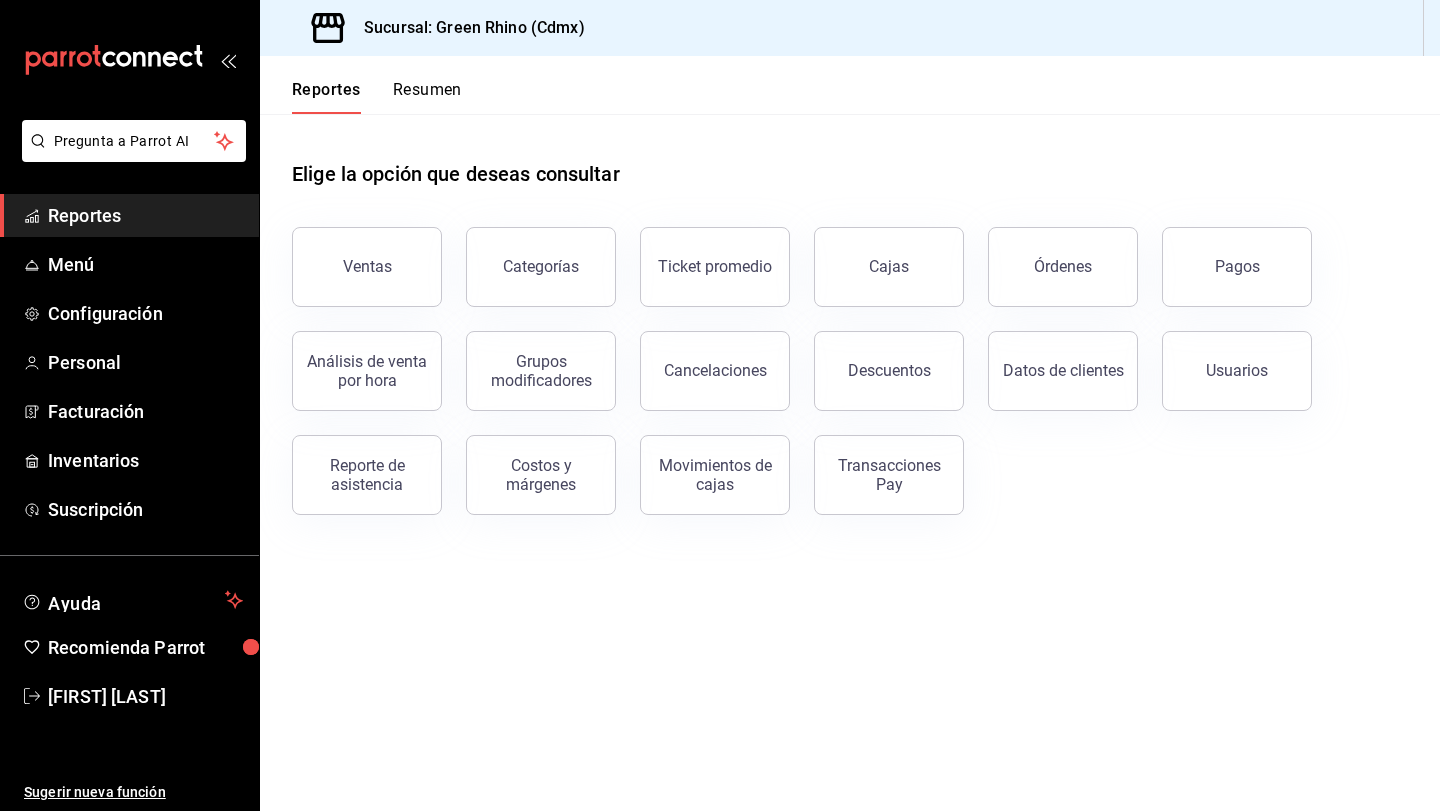 click on "Reportes Resumen" at bounding box center [361, 85] 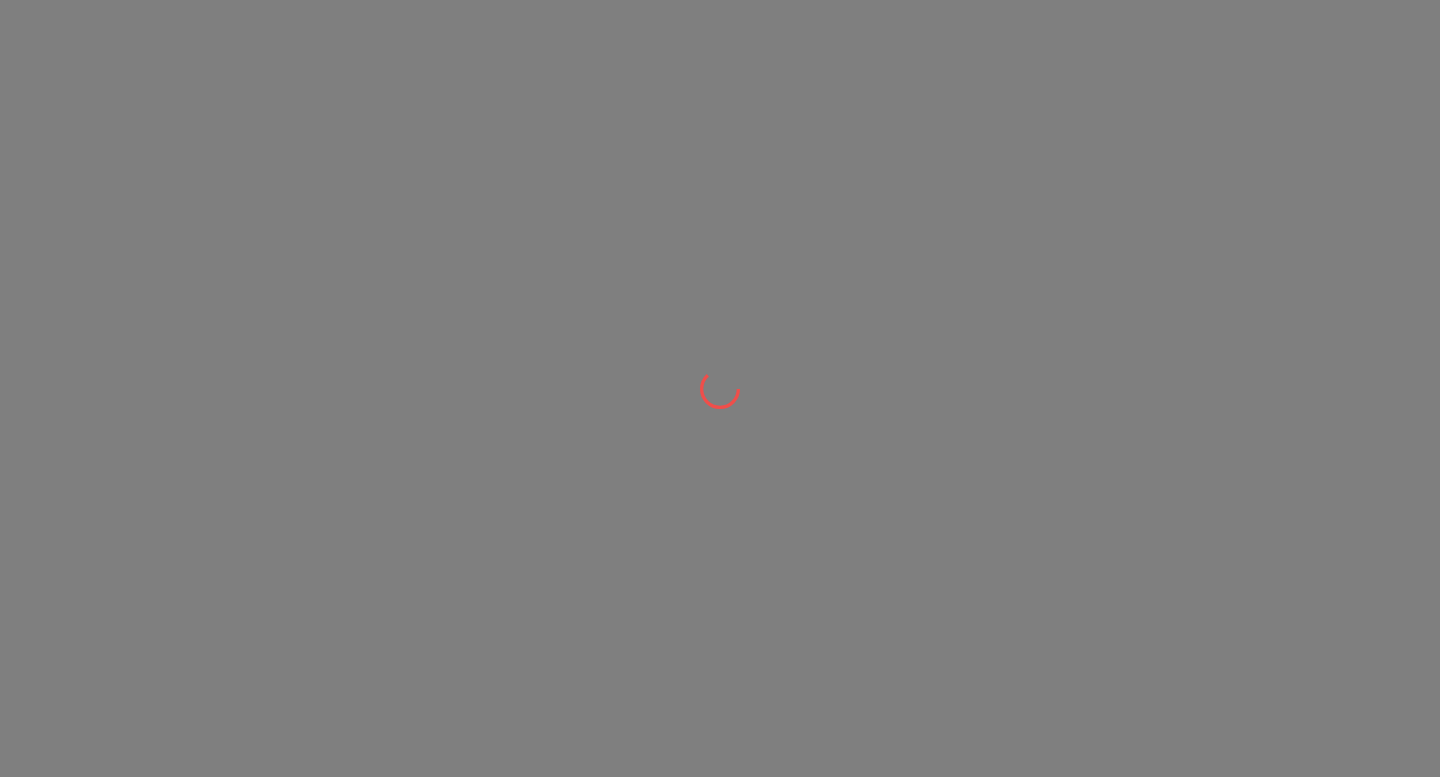 scroll, scrollTop: 0, scrollLeft: 0, axis: both 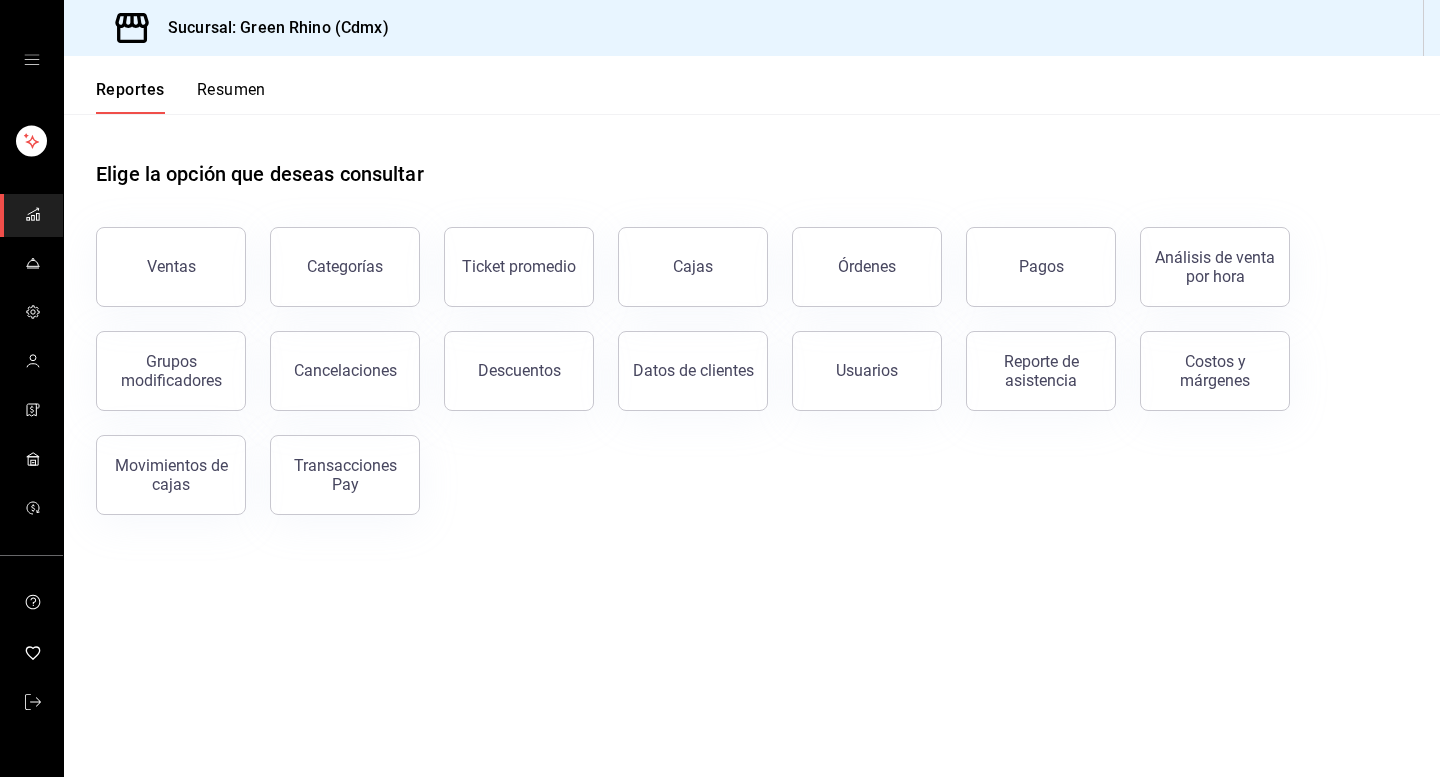 click 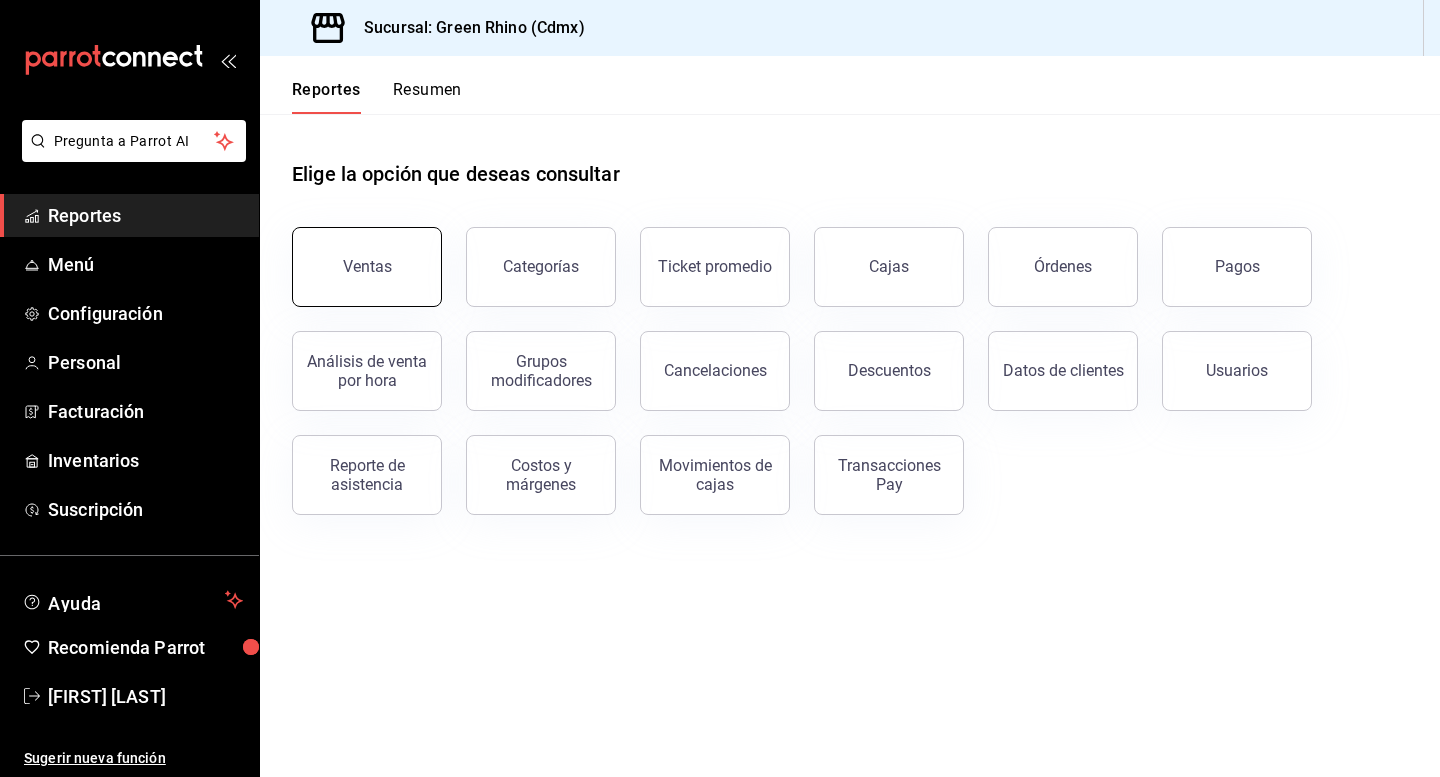 click on "Ventas" at bounding box center [367, 267] 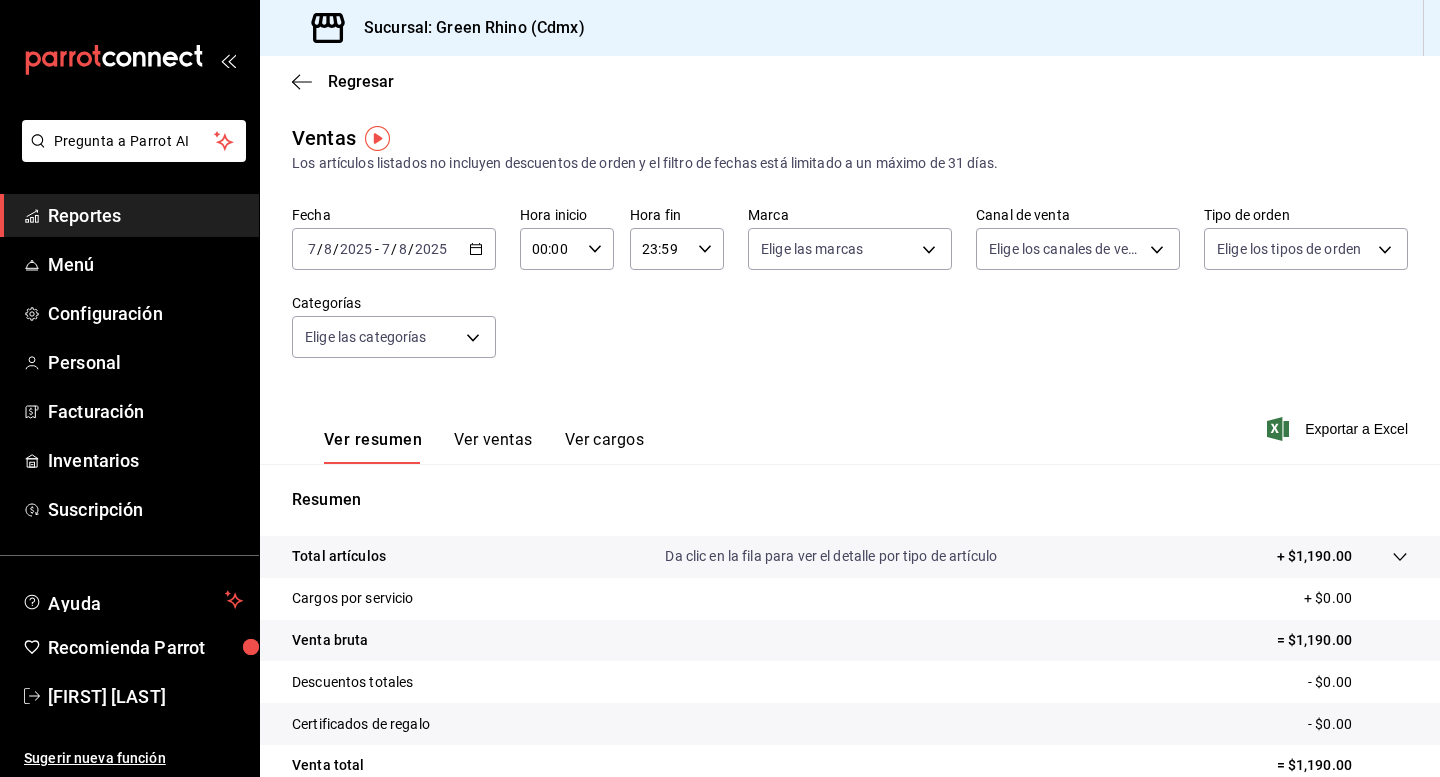 click 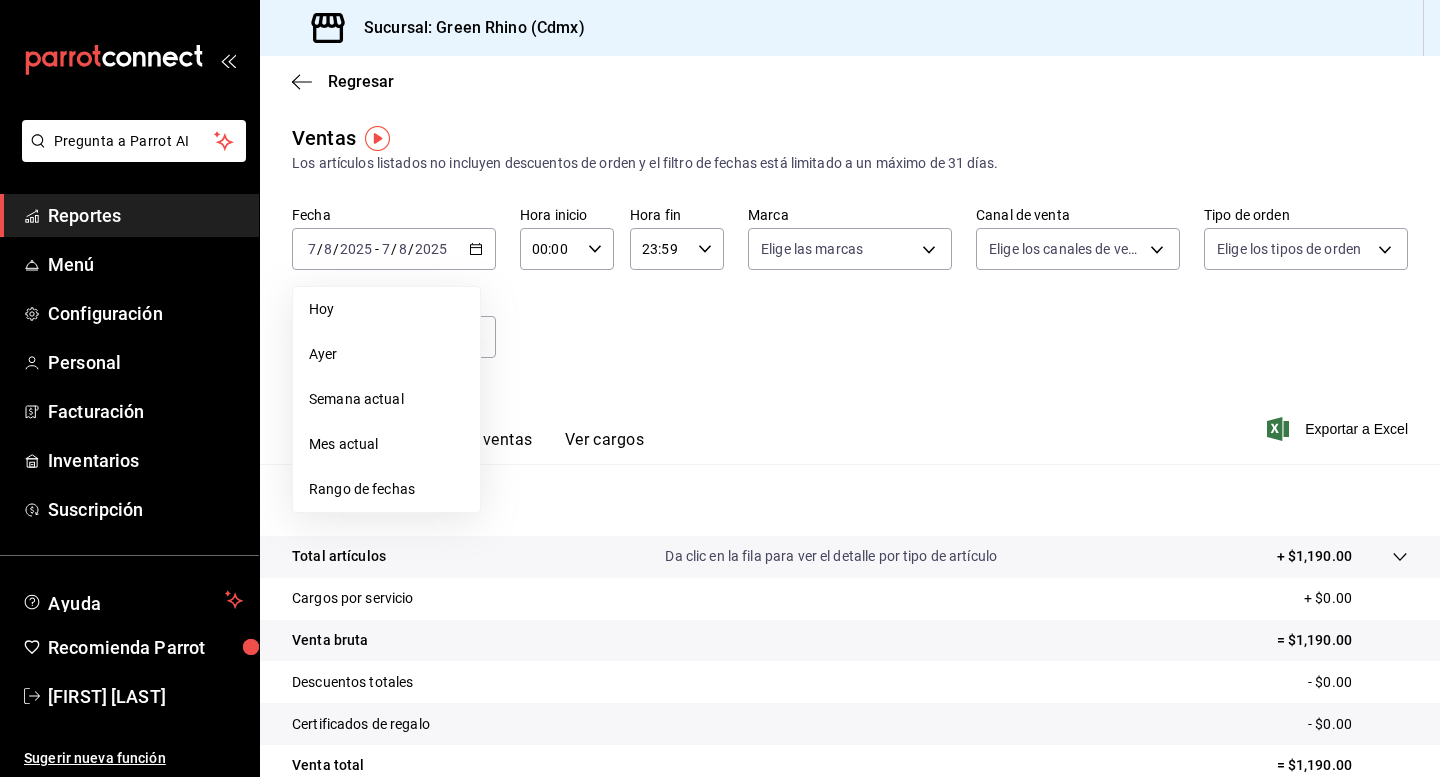 click on "Fecha [DATE] [DATE] - [DATE] [DATE] Hoy Ayer Semana actual Mes actual Rango de fechas Hora inicio 00:00 Hora inicio Hora fin 23:59 Hora fin Marca Elige las marcas Canal de venta Elige los canales de venta Tipo de orden Elige los tipos de orden Categorías Elige las categorías" at bounding box center (850, 294) 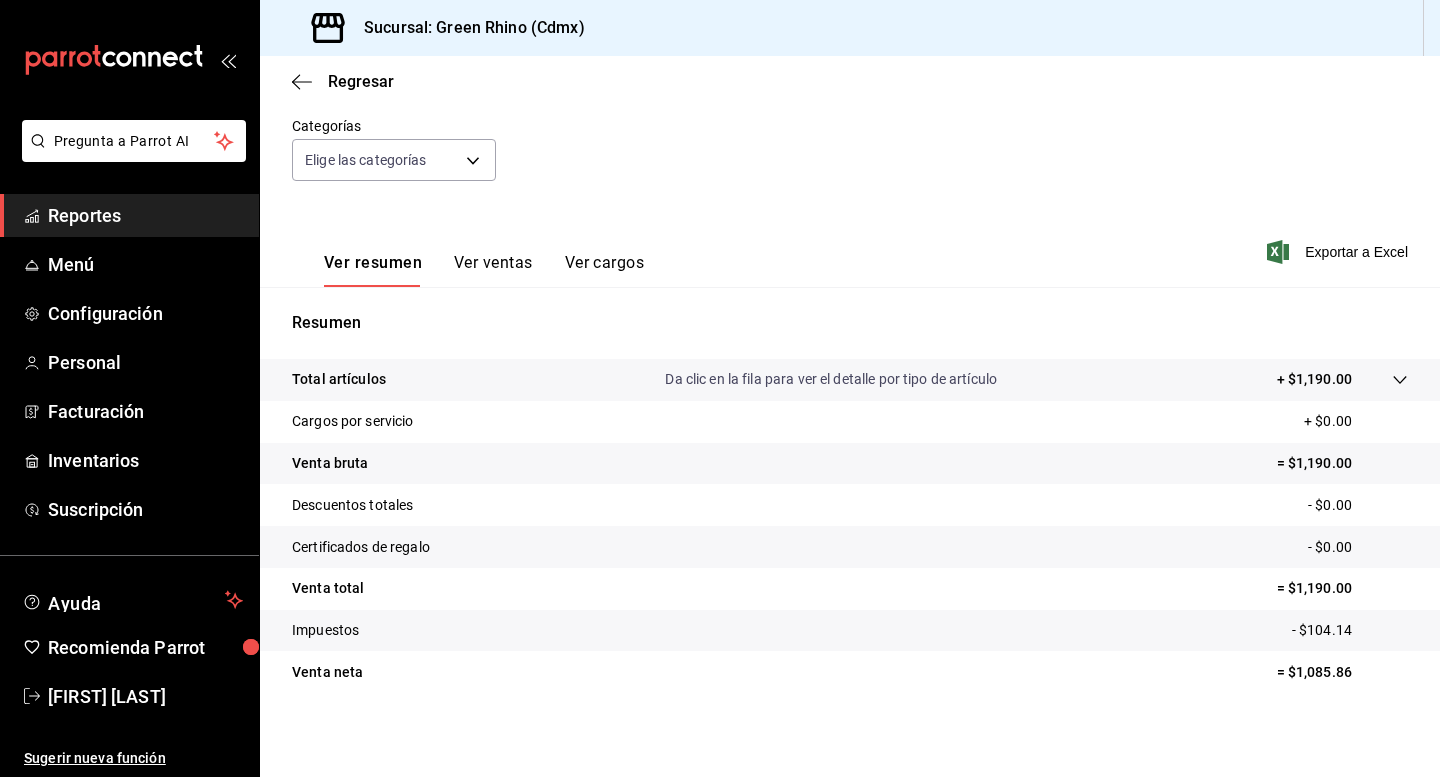 scroll, scrollTop: 181, scrollLeft: 0, axis: vertical 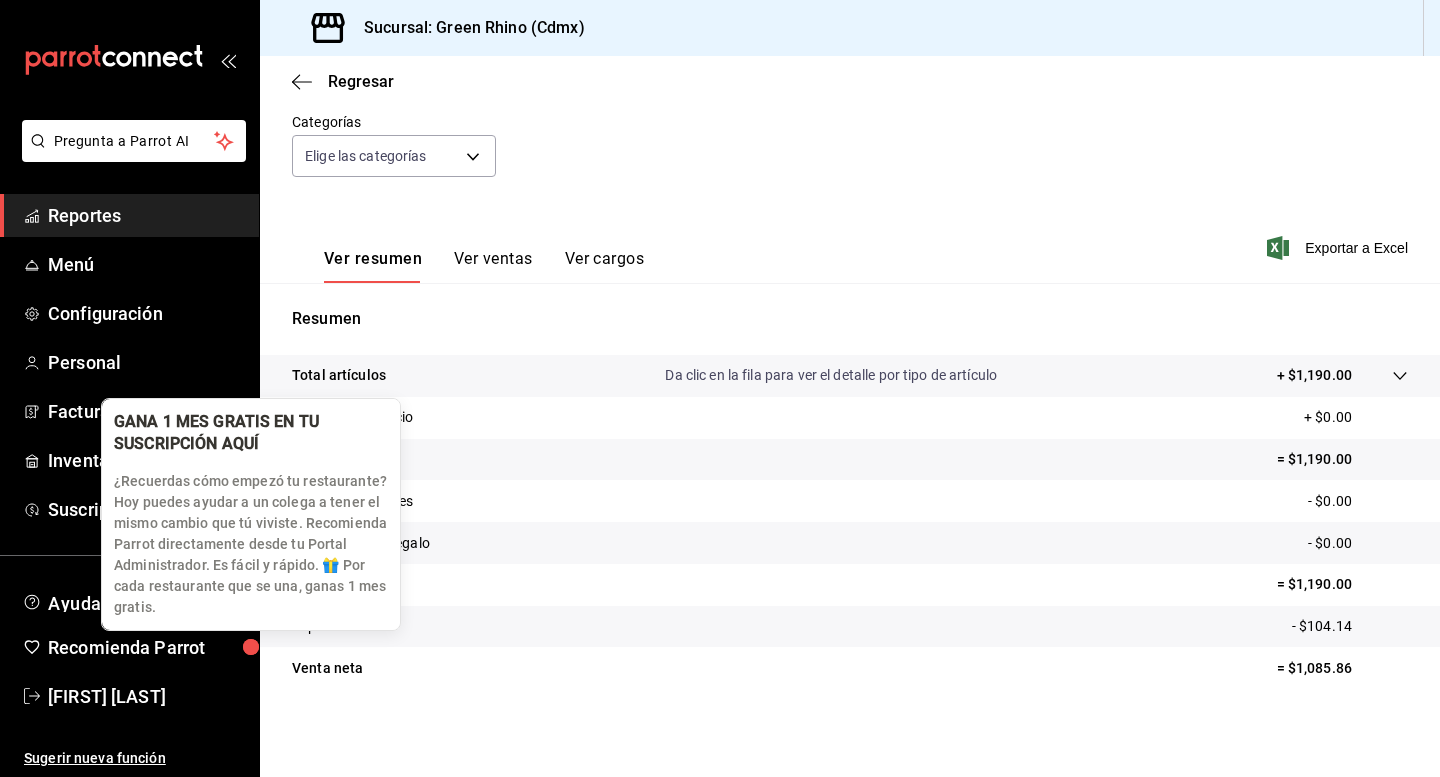 click at bounding box center [251, 647] 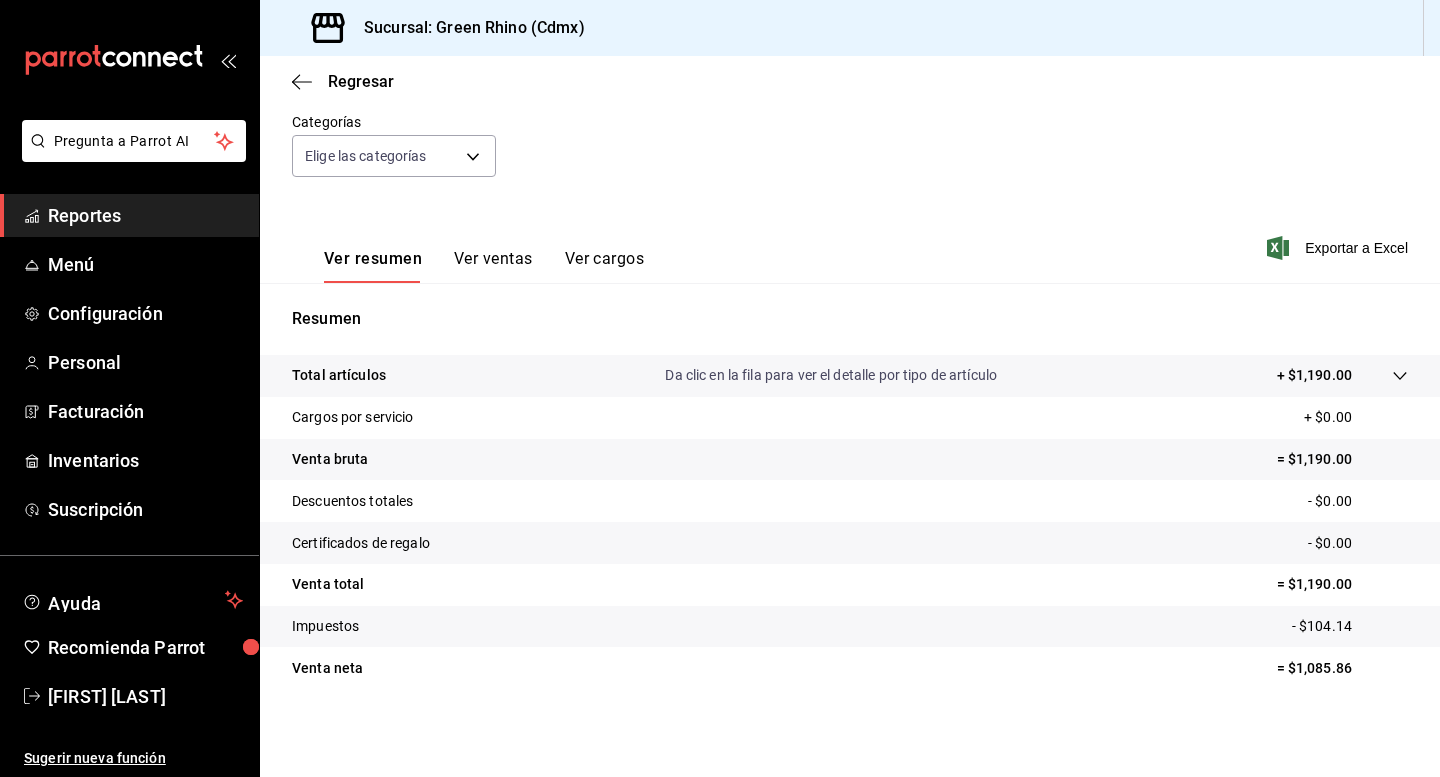 click on "Ver resumen Ver ventas Ver cargos Exportar a Excel" at bounding box center [850, 242] 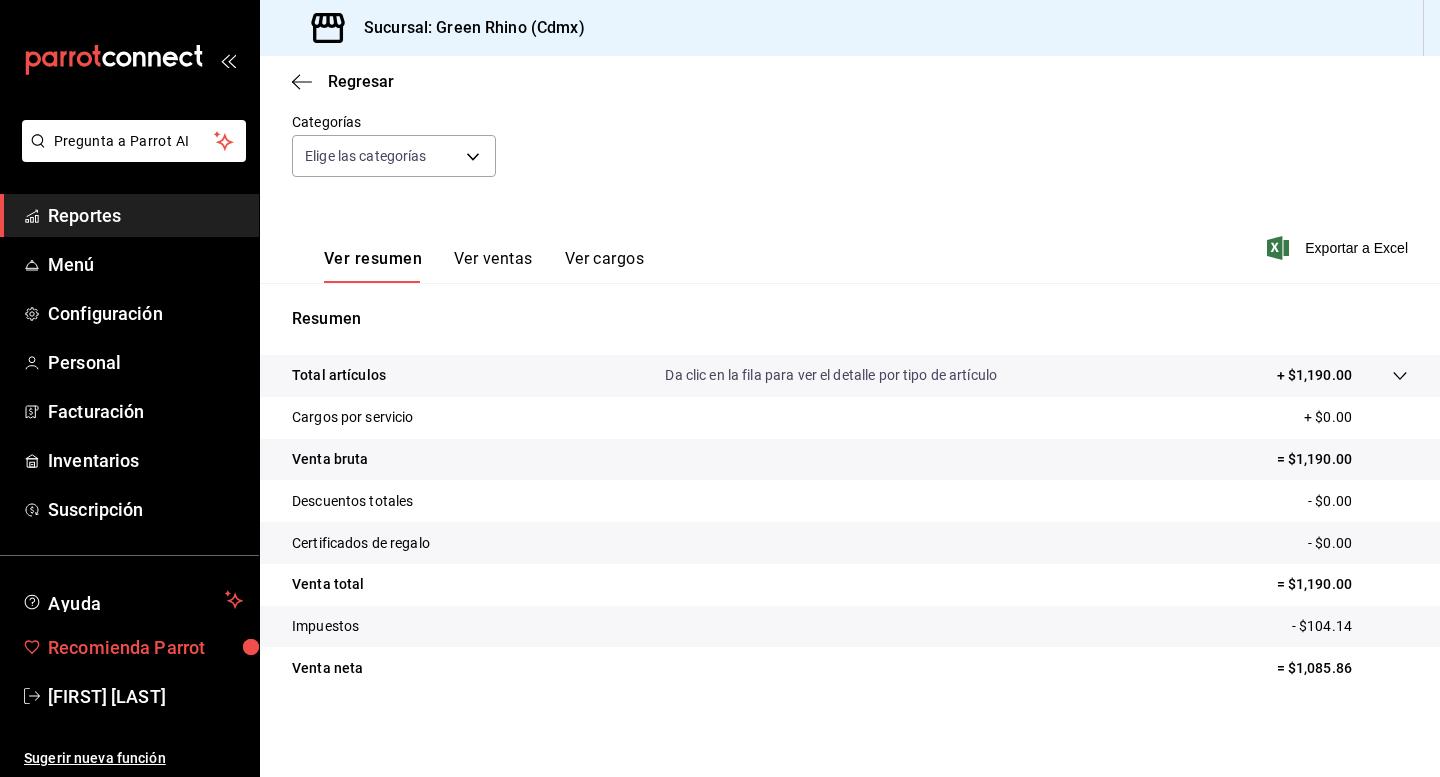 click on "Recomienda Parrot" at bounding box center [145, 647] 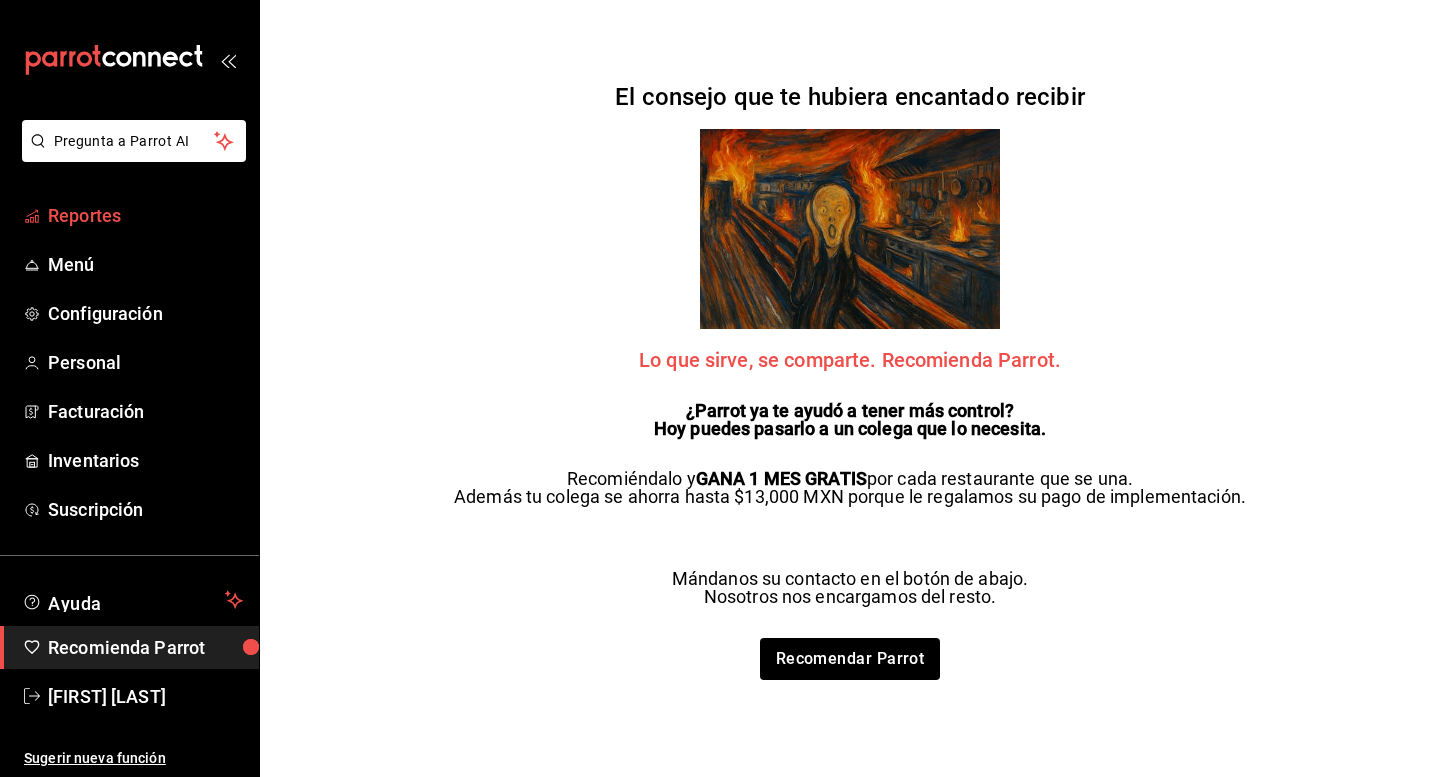 click on "Reportes" at bounding box center (145, 215) 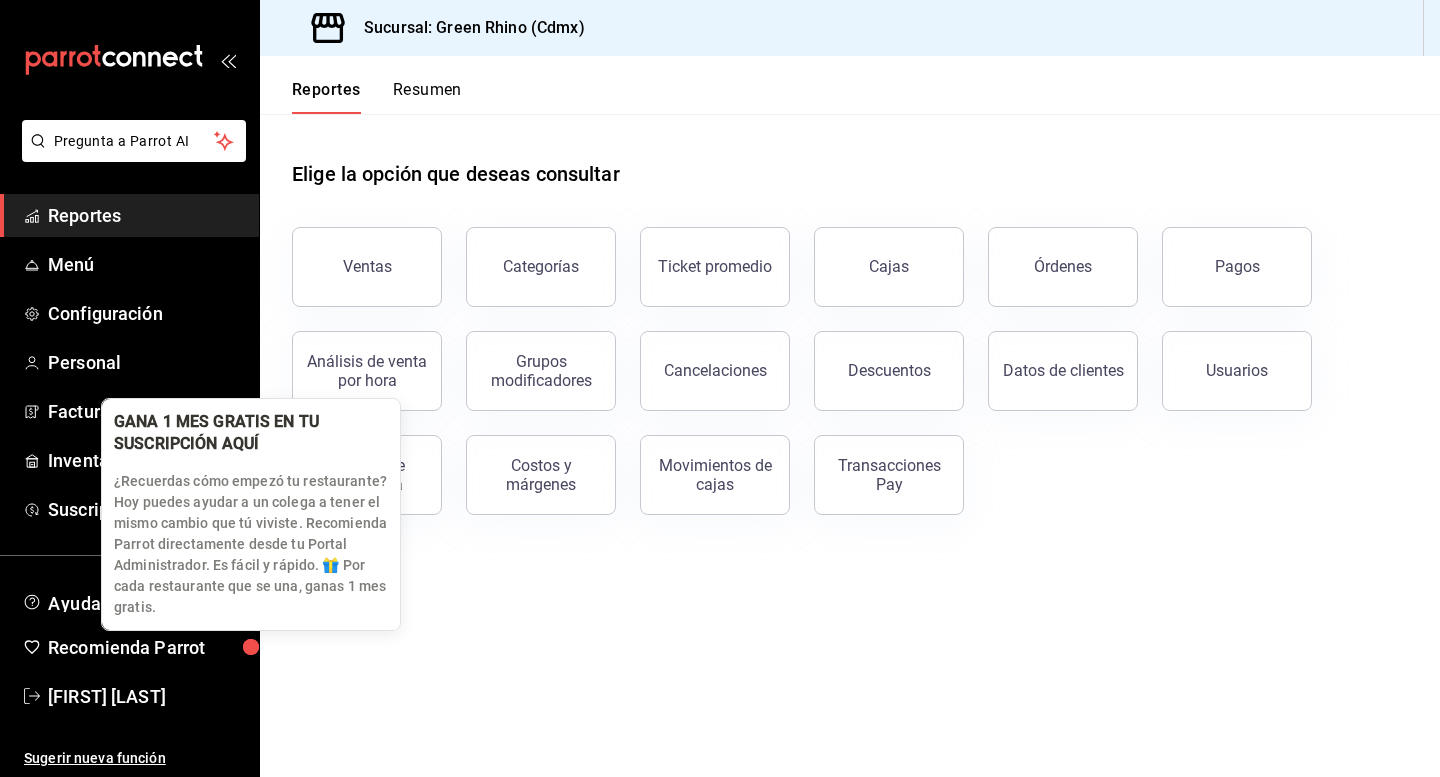 click at bounding box center (251, 647) 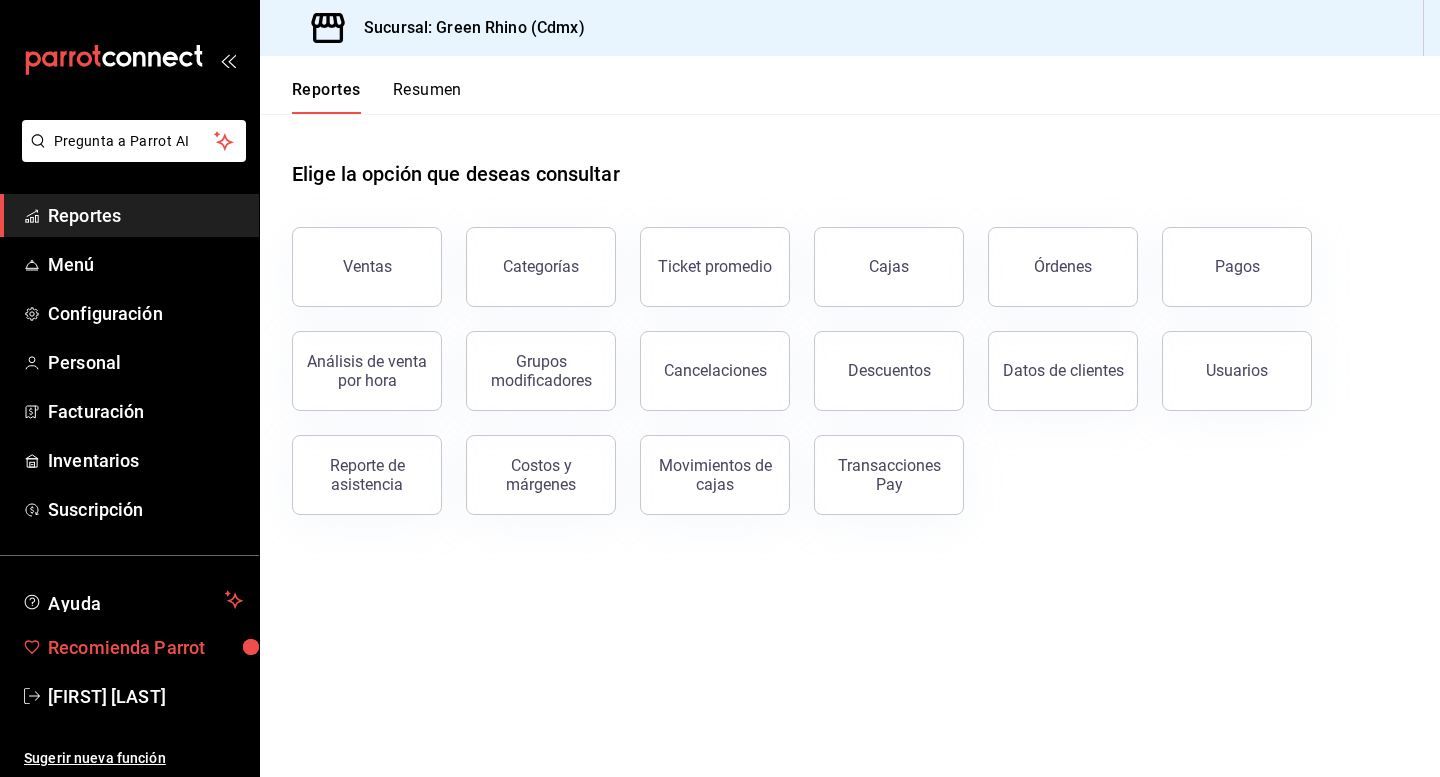 click on "Recomienda Parrot" at bounding box center (145, 647) 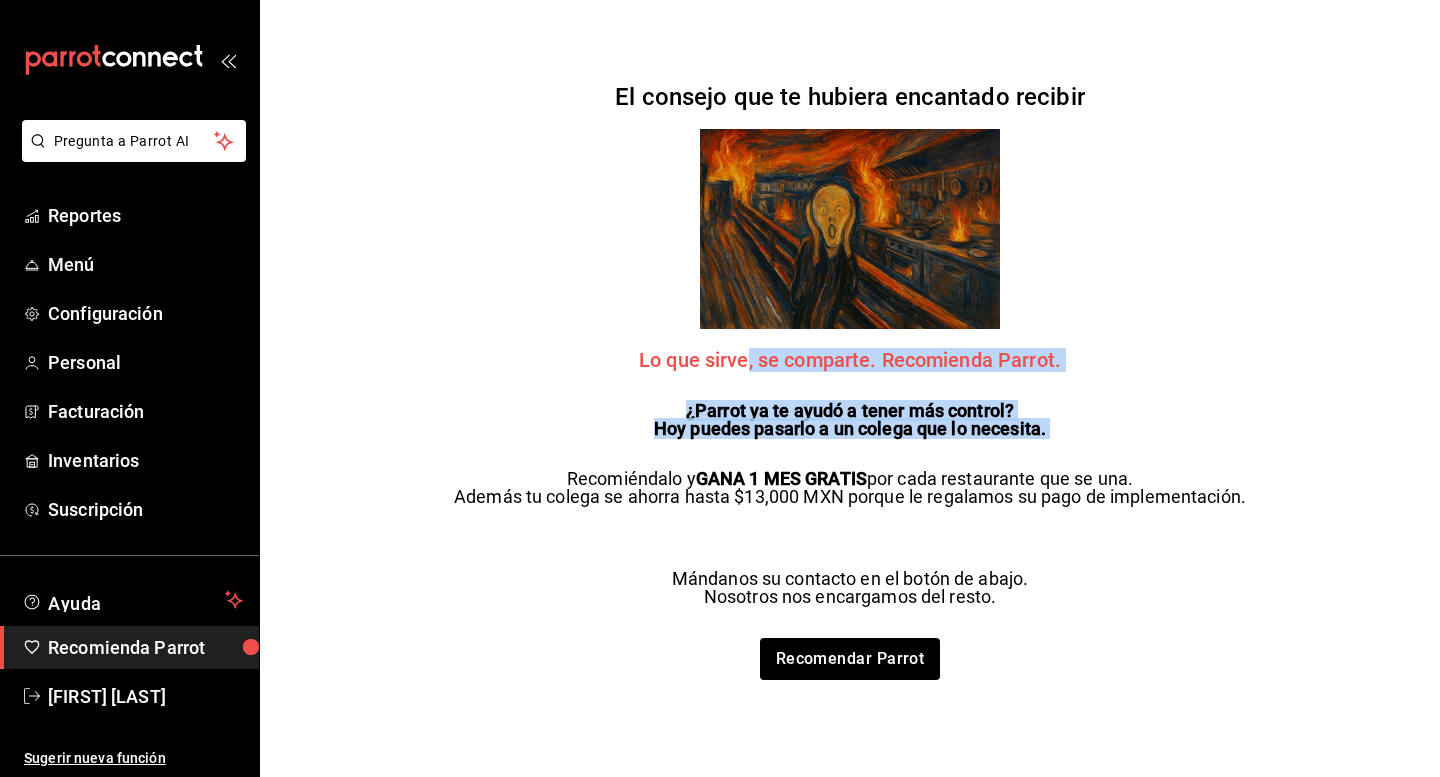 drag, startPoint x: 745, startPoint y: 359, endPoint x: 748, endPoint y: 461, distance: 102.044106 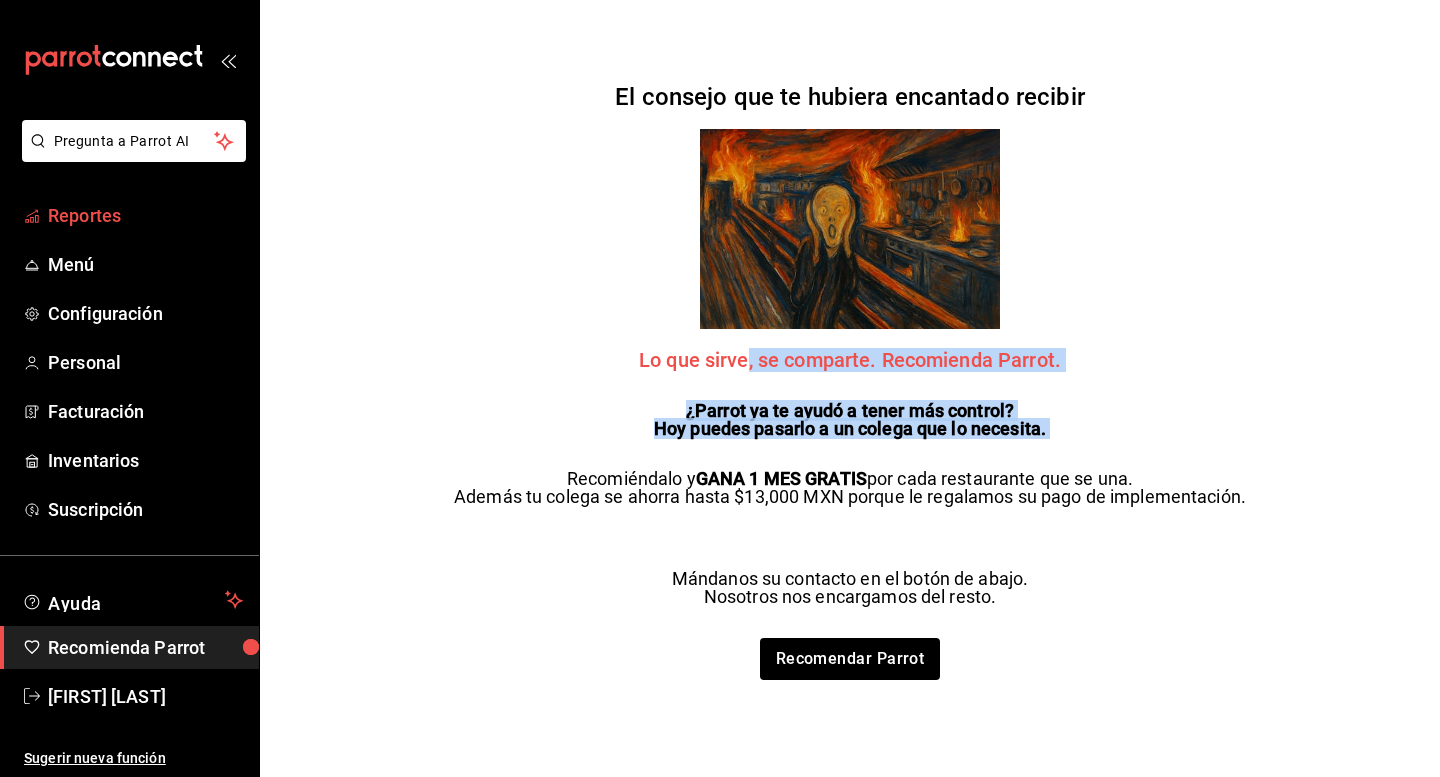 click on "Reportes" at bounding box center [145, 215] 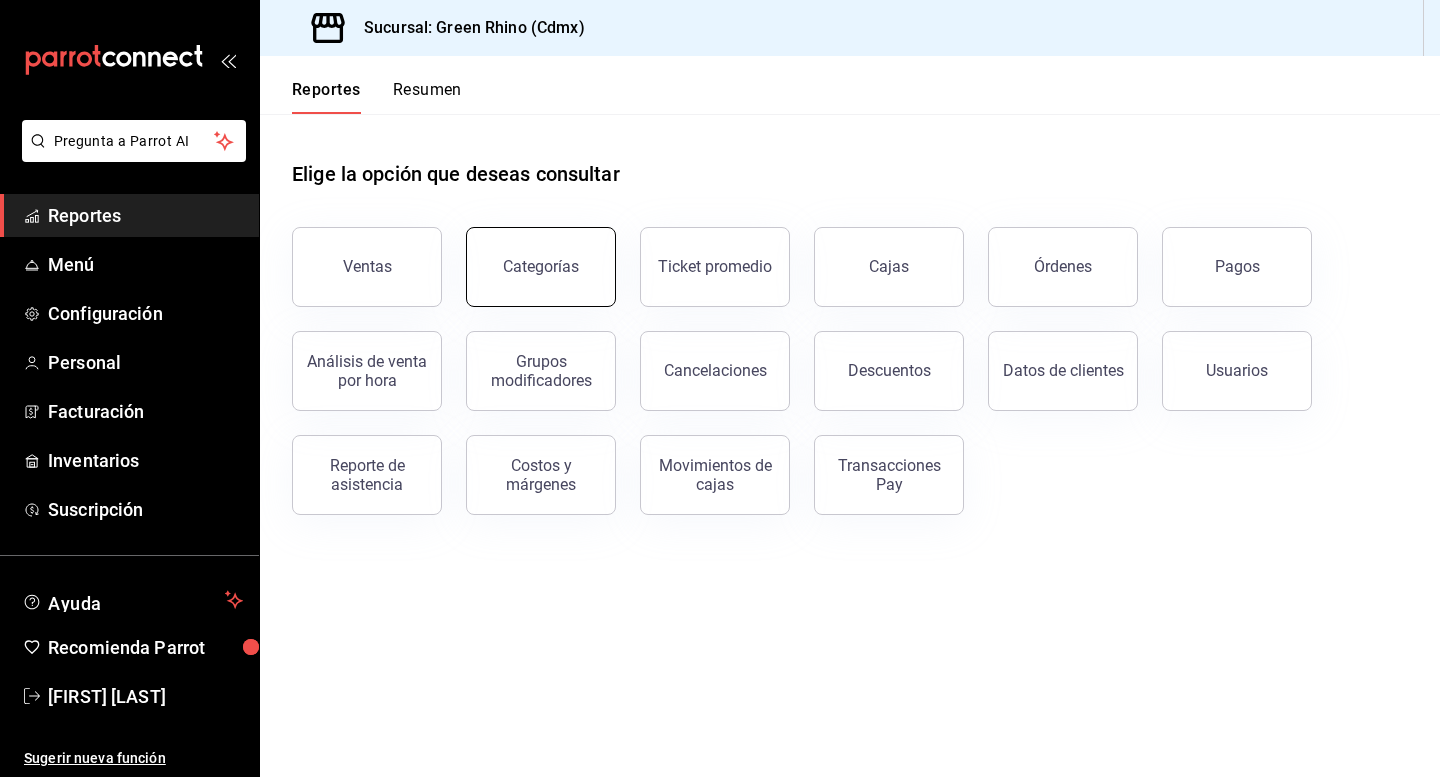 click on "Categorías" at bounding box center (541, 267) 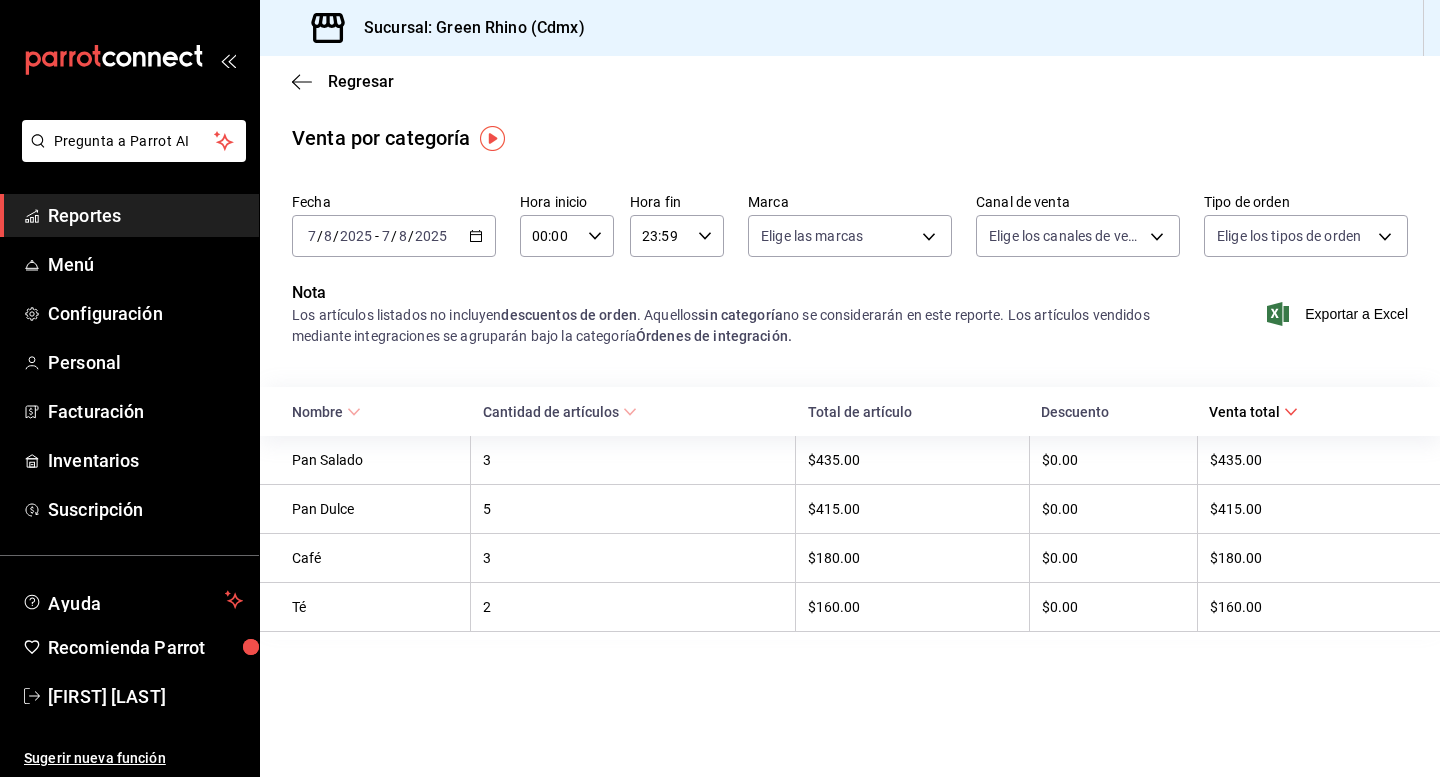 click on "3" at bounding box center [633, 460] 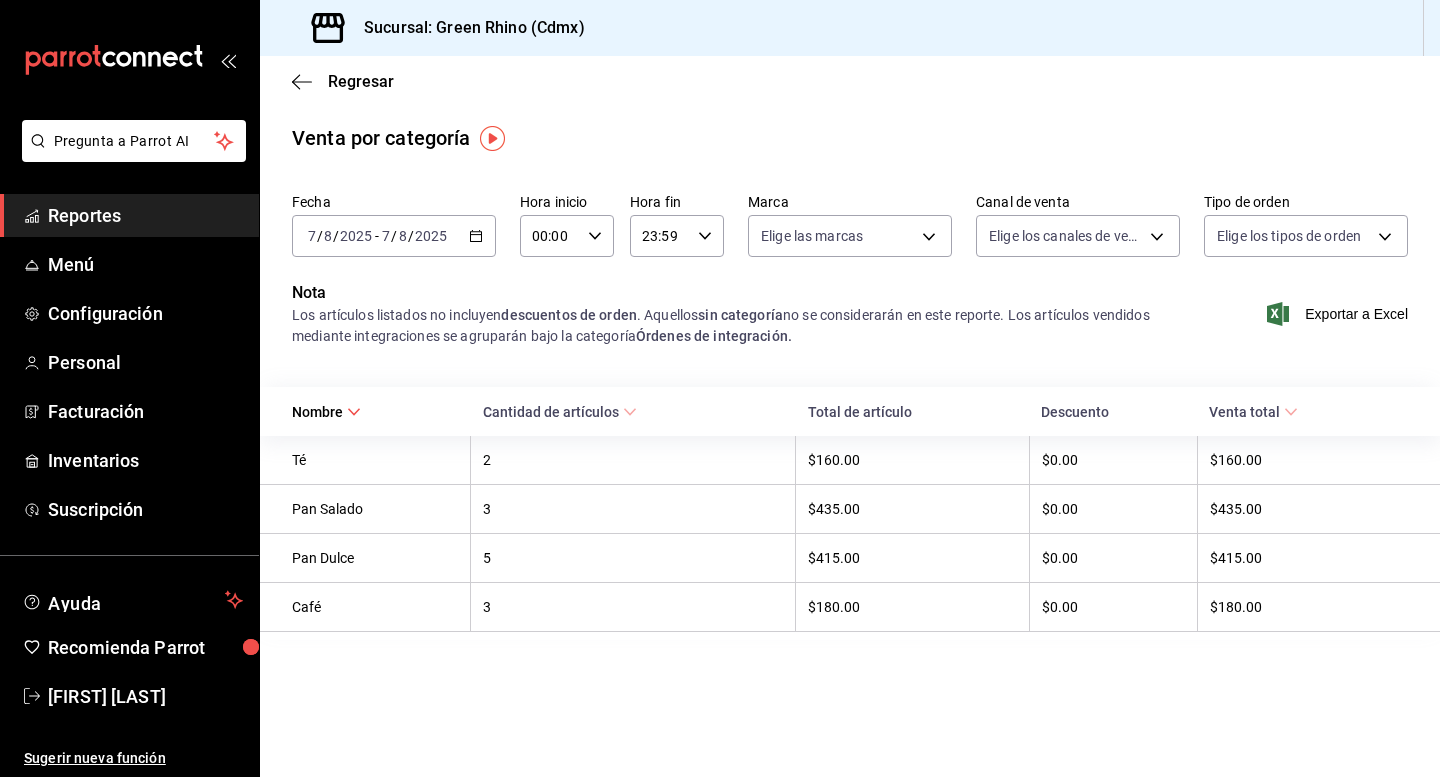 click 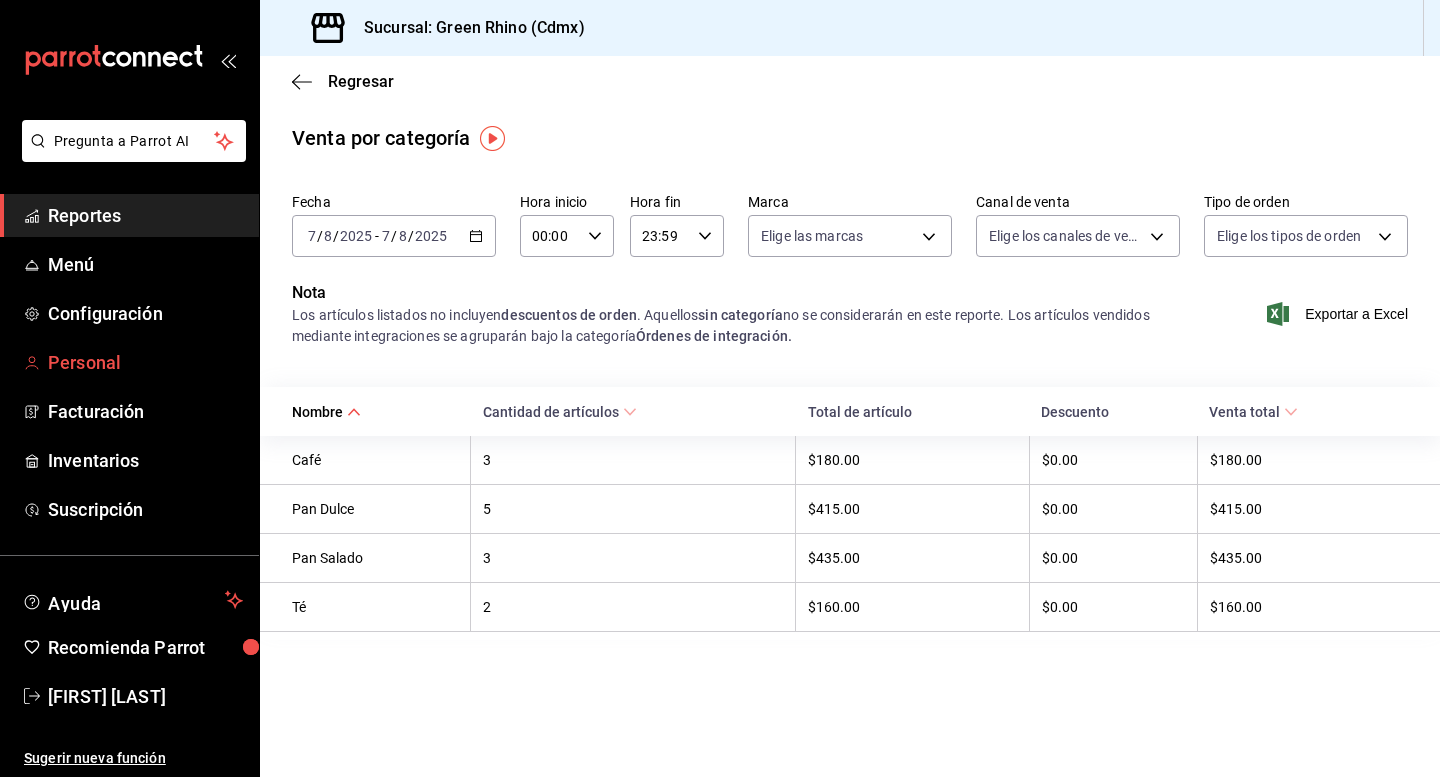 click on "Personal" at bounding box center (145, 362) 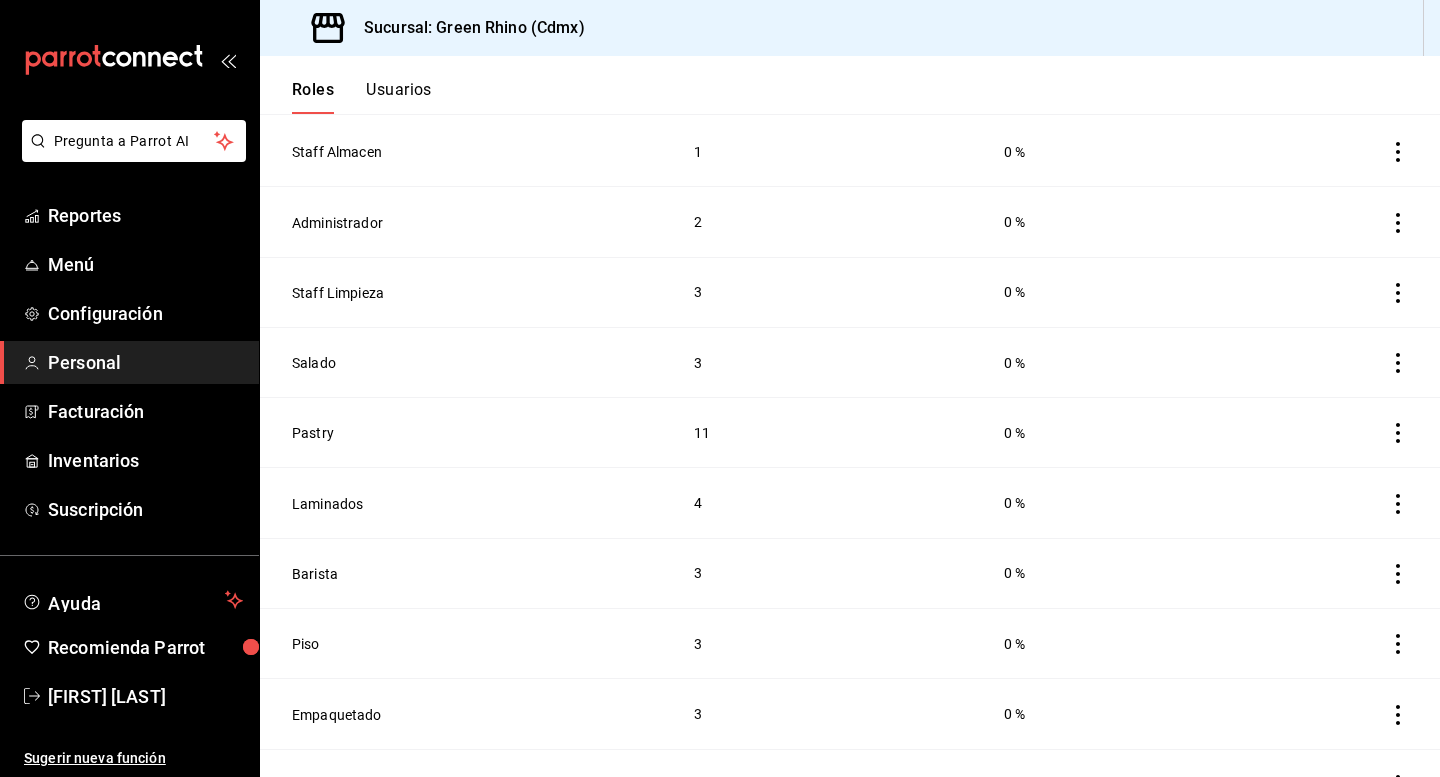 scroll, scrollTop: 305, scrollLeft: 0, axis: vertical 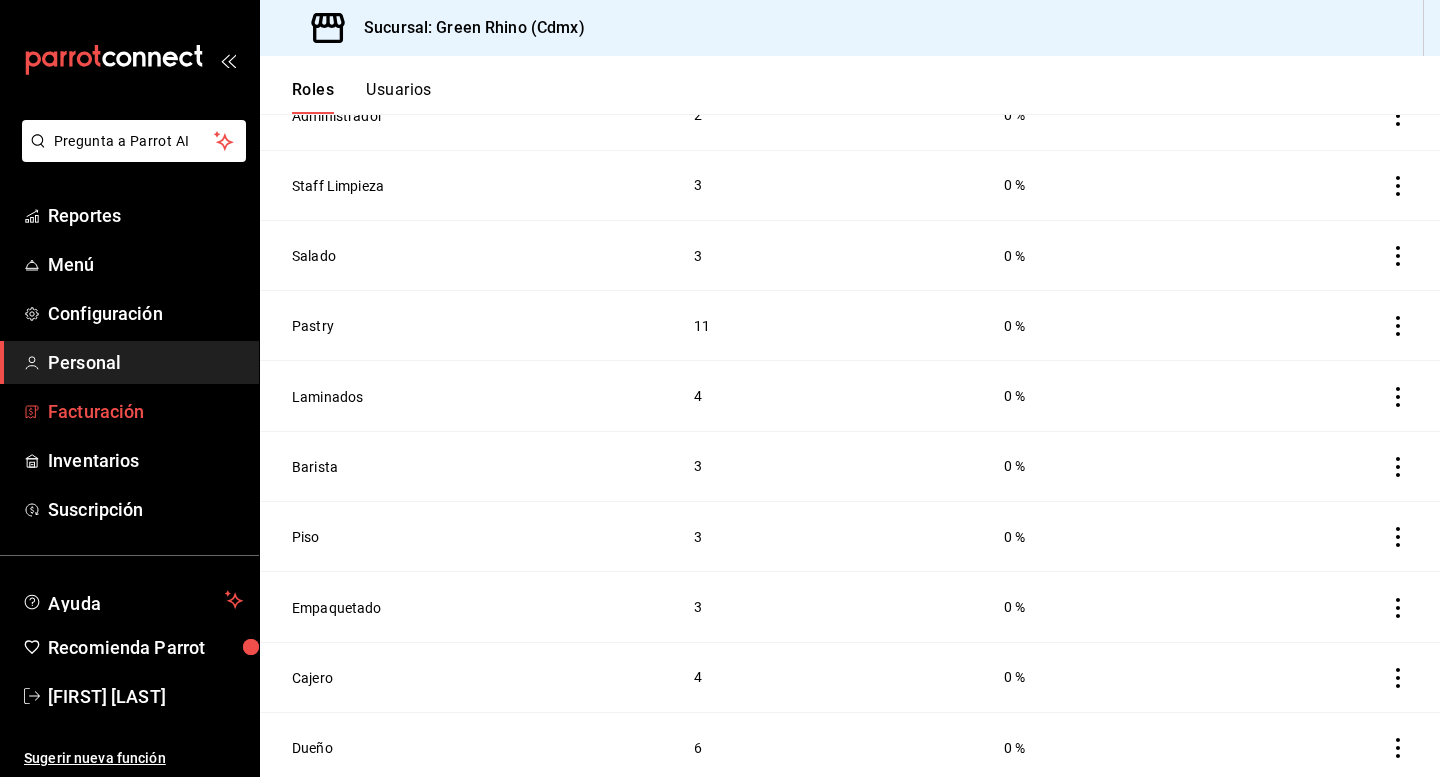 click on "Facturación" at bounding box center (145, 411) 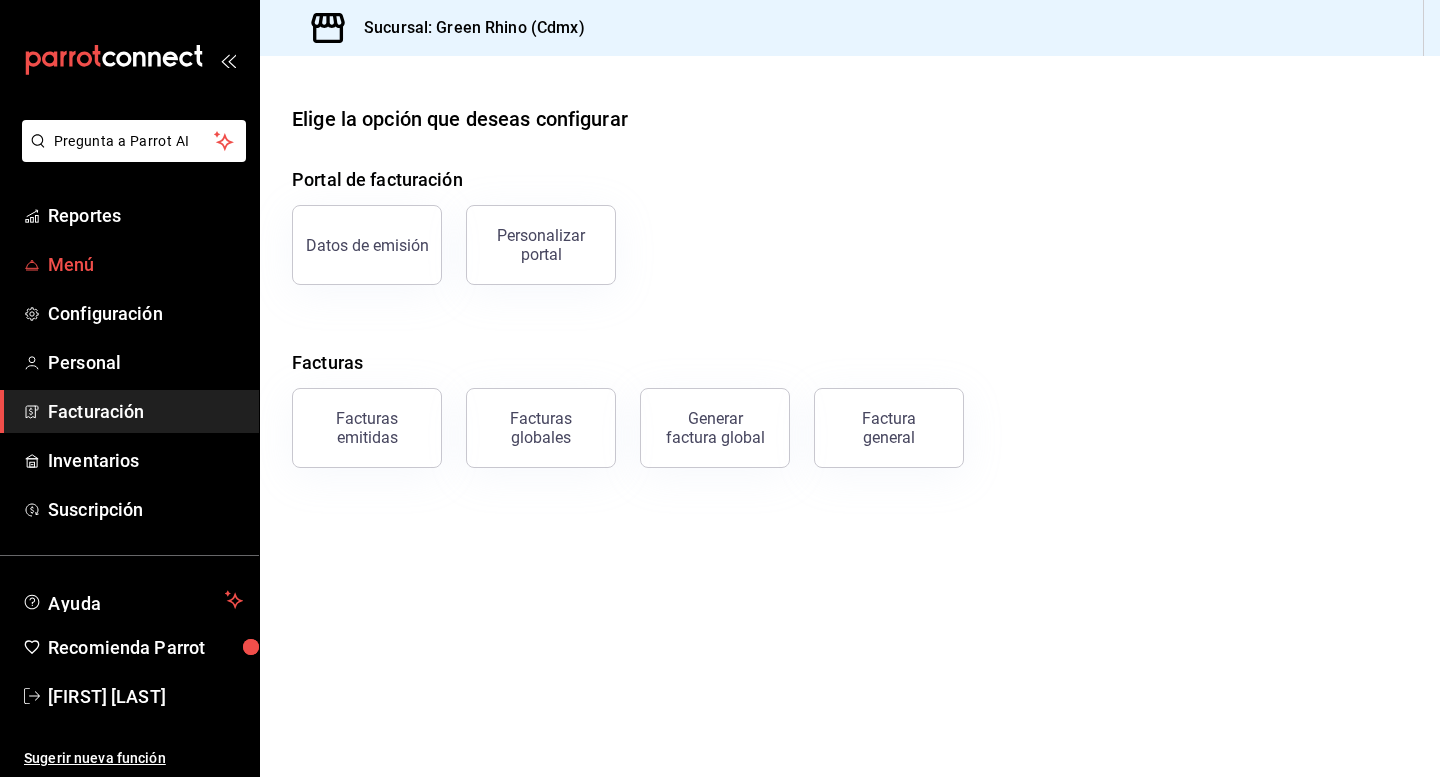 click on "Menú" at bounding box center (145, 264) 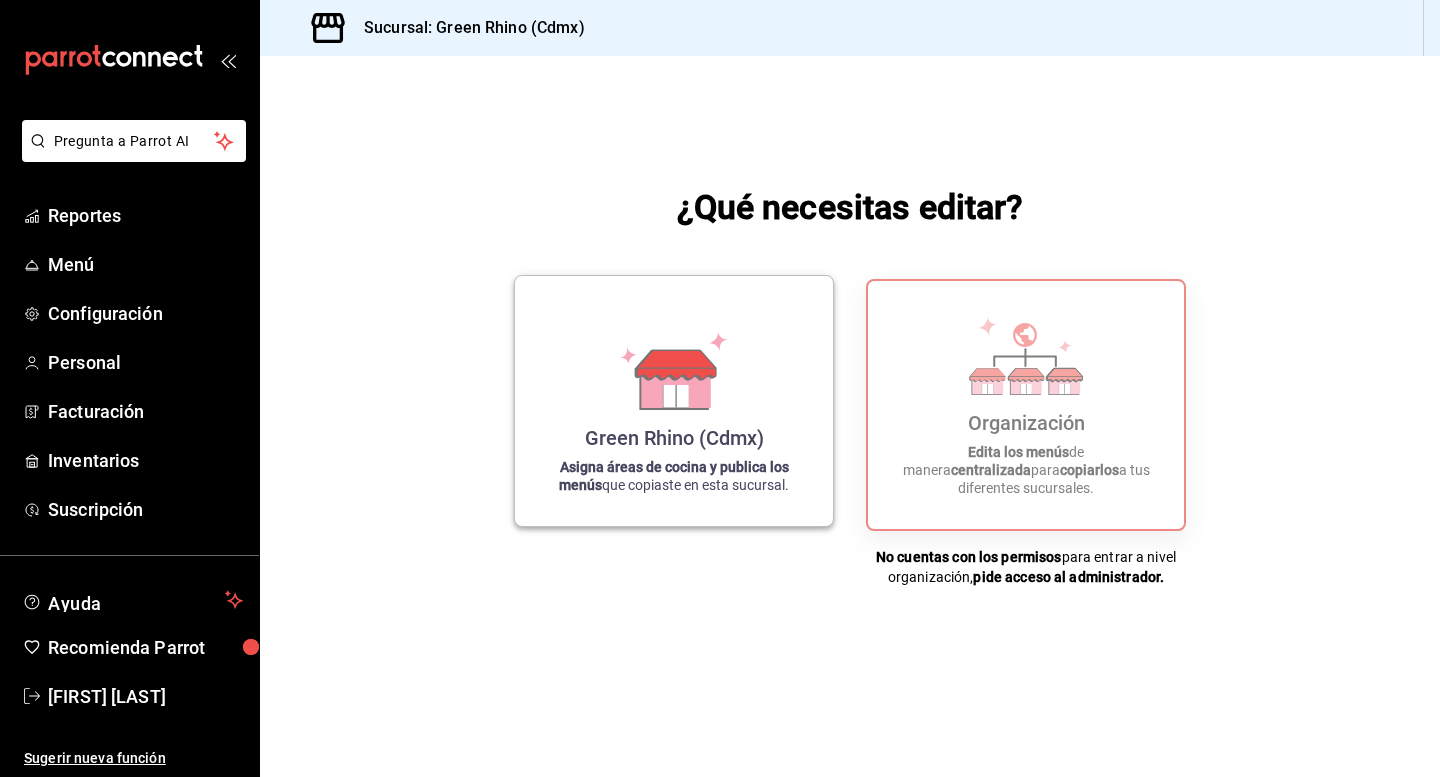 click on "Green Rhino (Cdmx)" at bounding box center [674, 438] 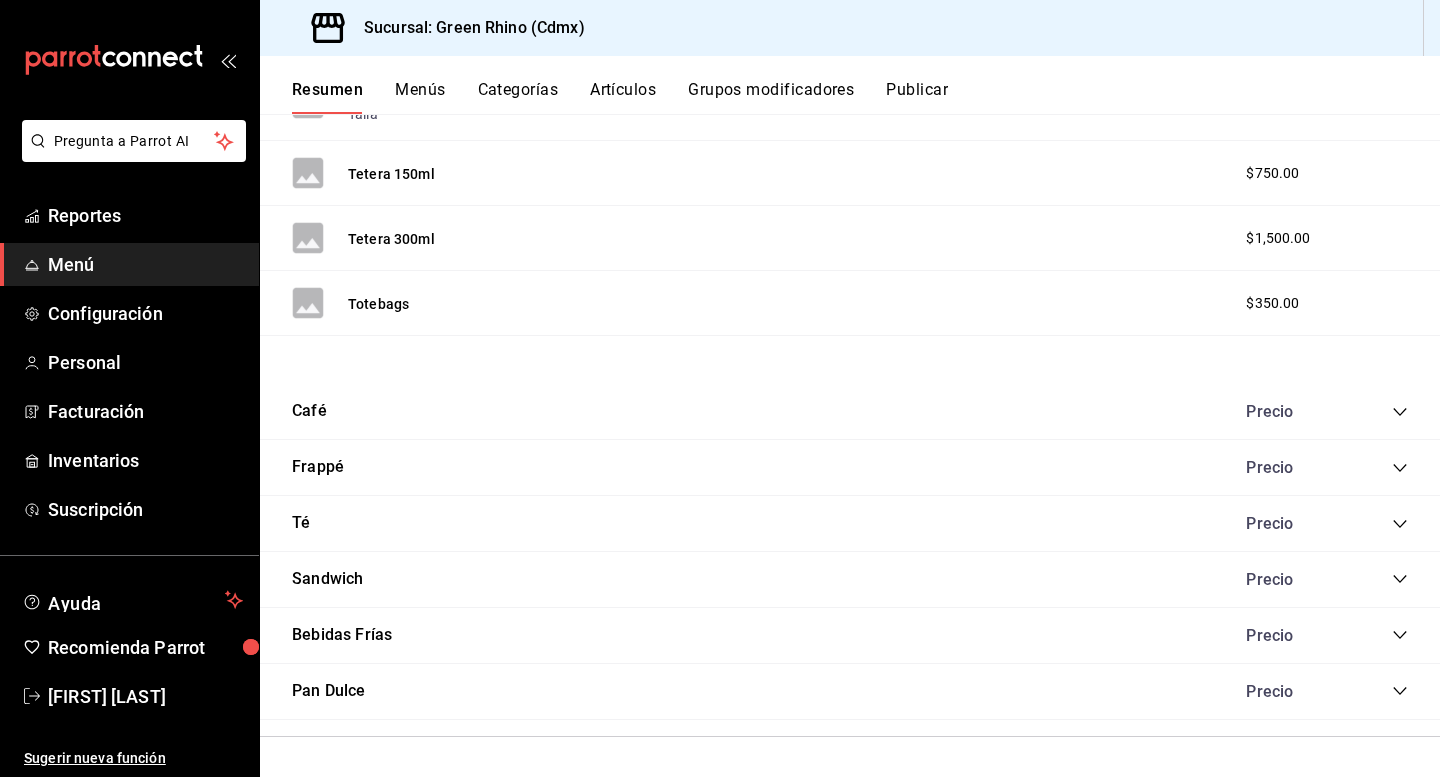 scroll, scrollTop: 3335, scrollLeft: 0, axis: vertical 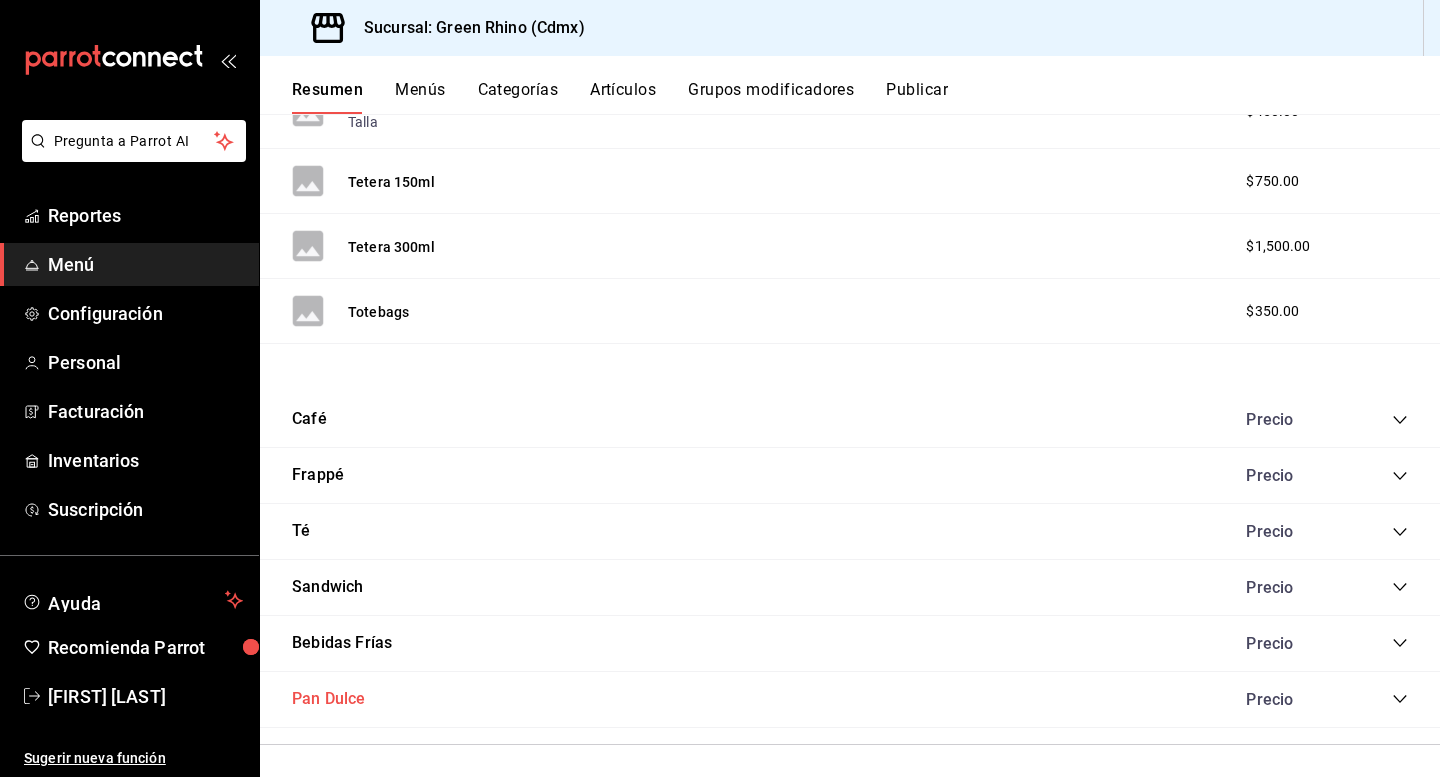 click on "Pan Dulce" at bounding box center [329, 699] 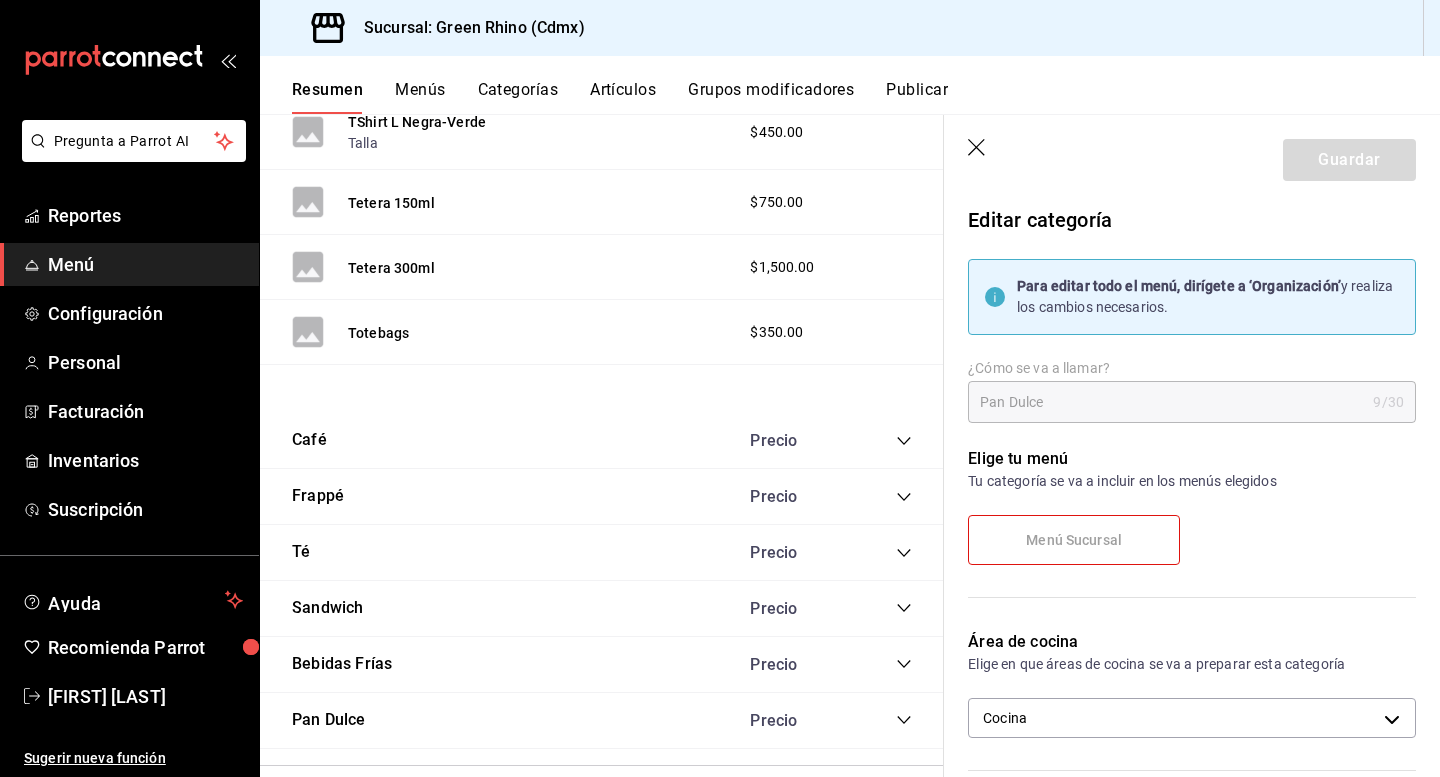 scroll, scrollTop: 3364, scrollLeft: 0, axis: vertical 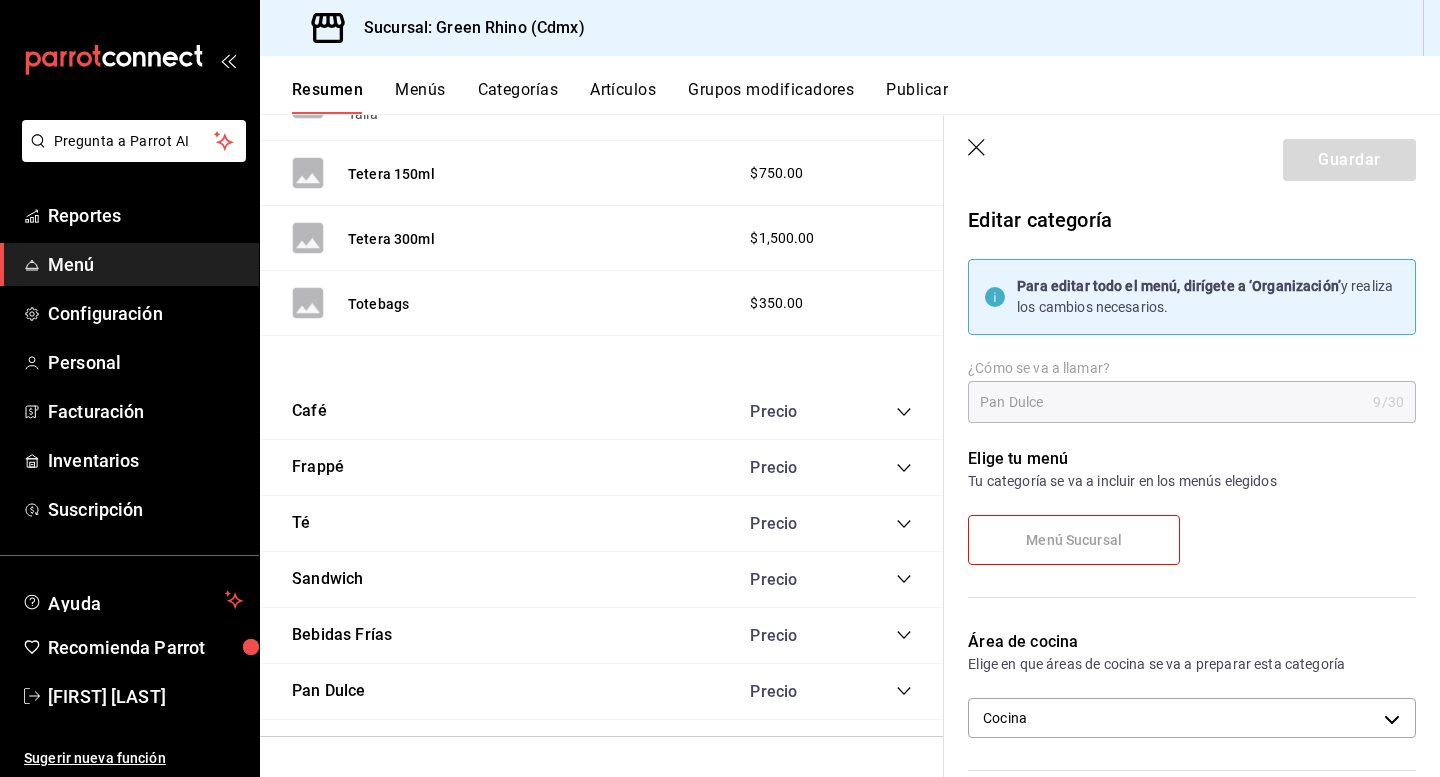 click 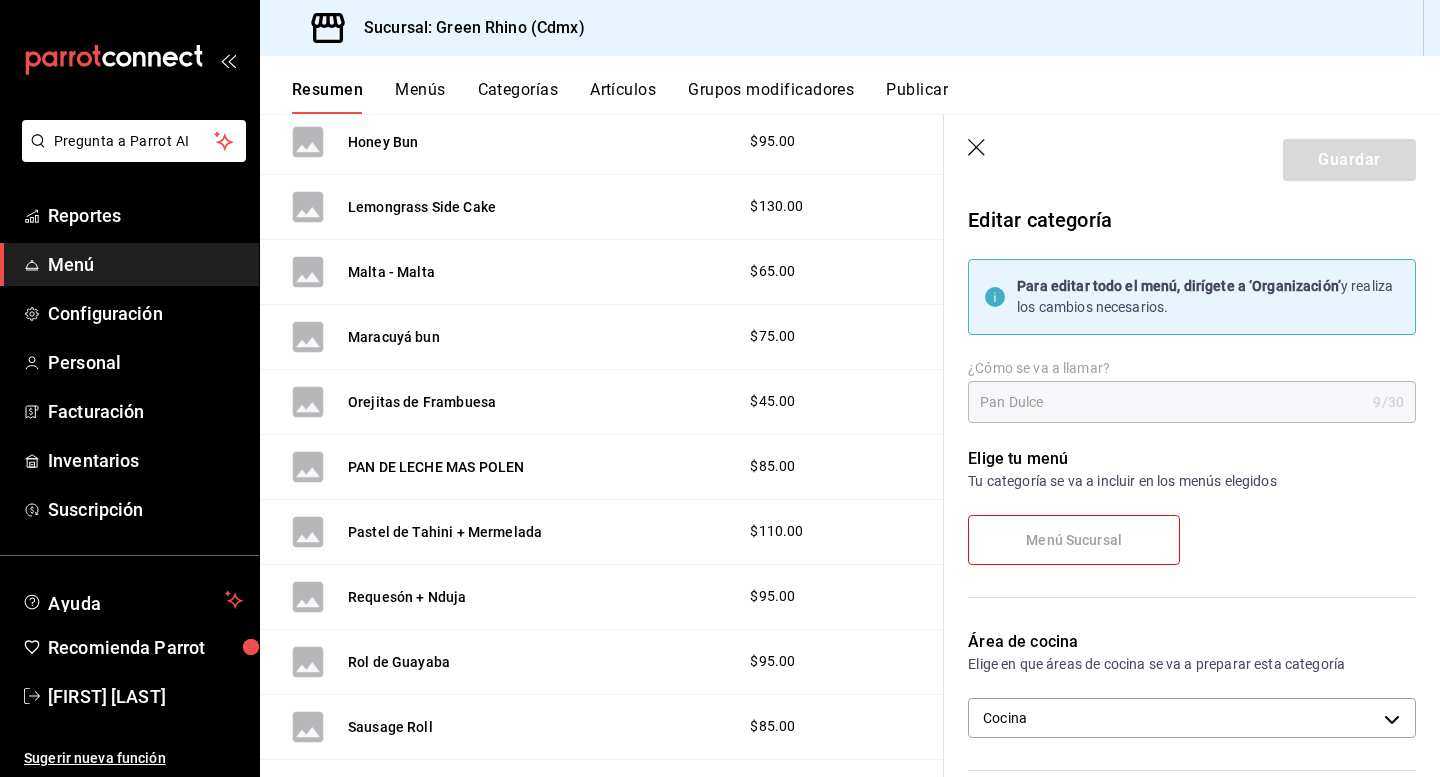 scroll, scrollTop: 4452, scrollLeft: 0, axis: vertical 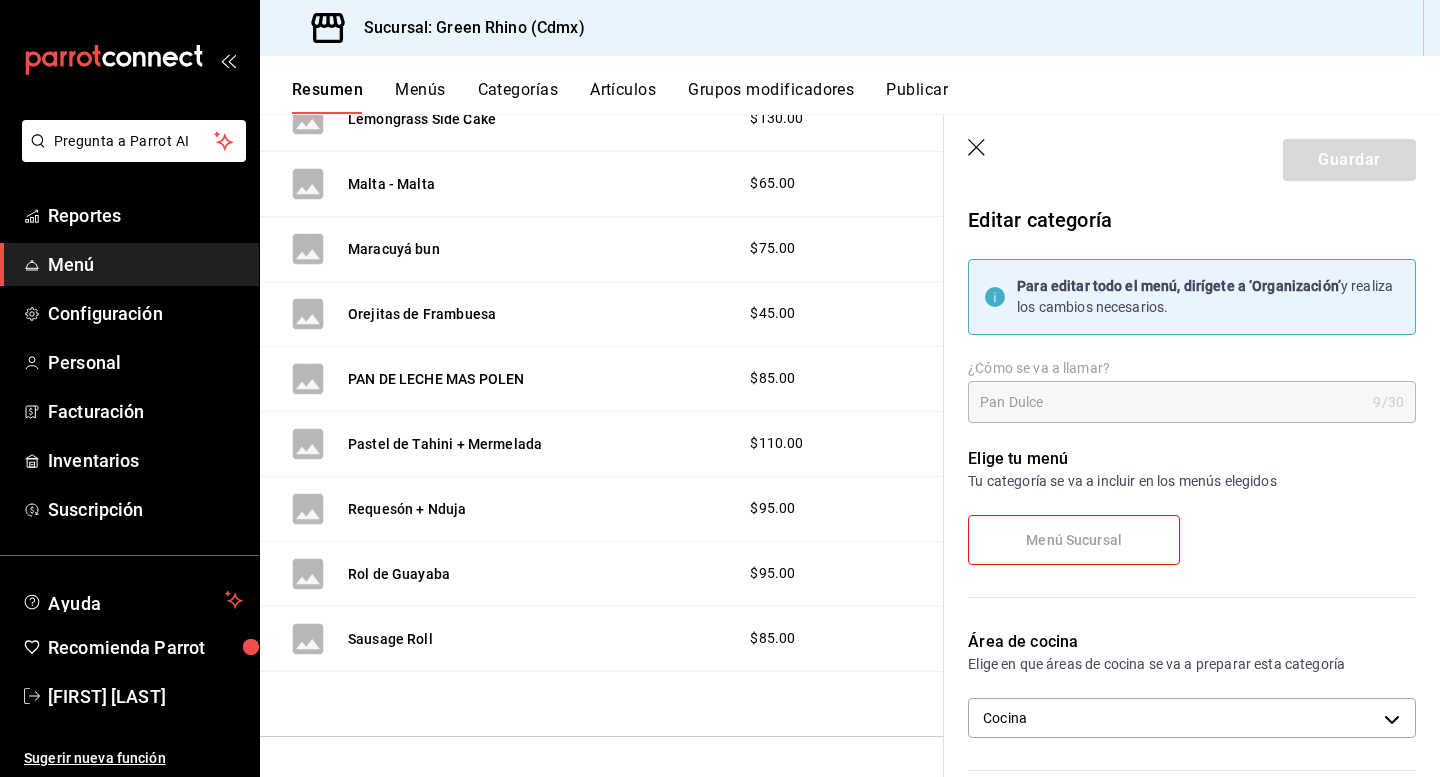 click 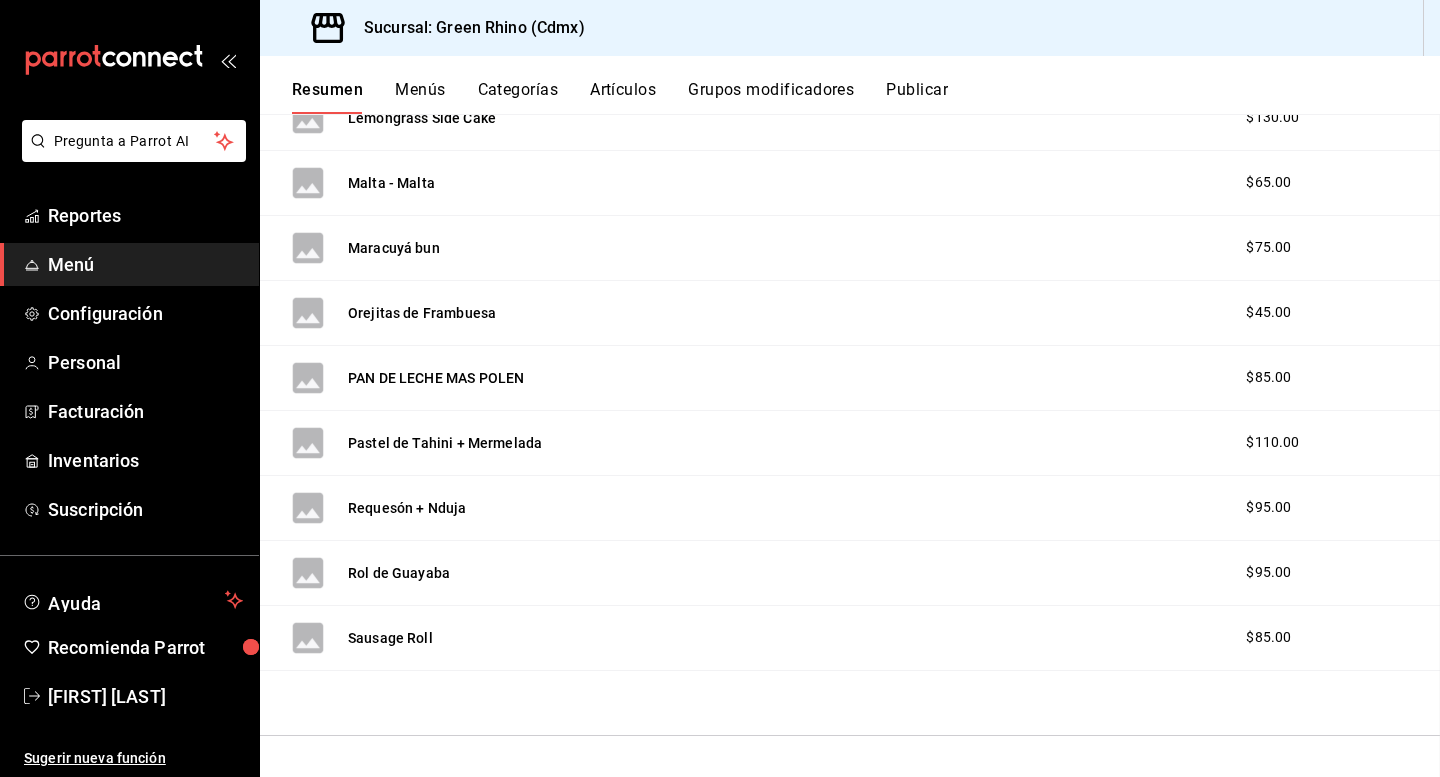 scroll, scrollTop: 4431, scrollLeft: 0, axis: vertical 